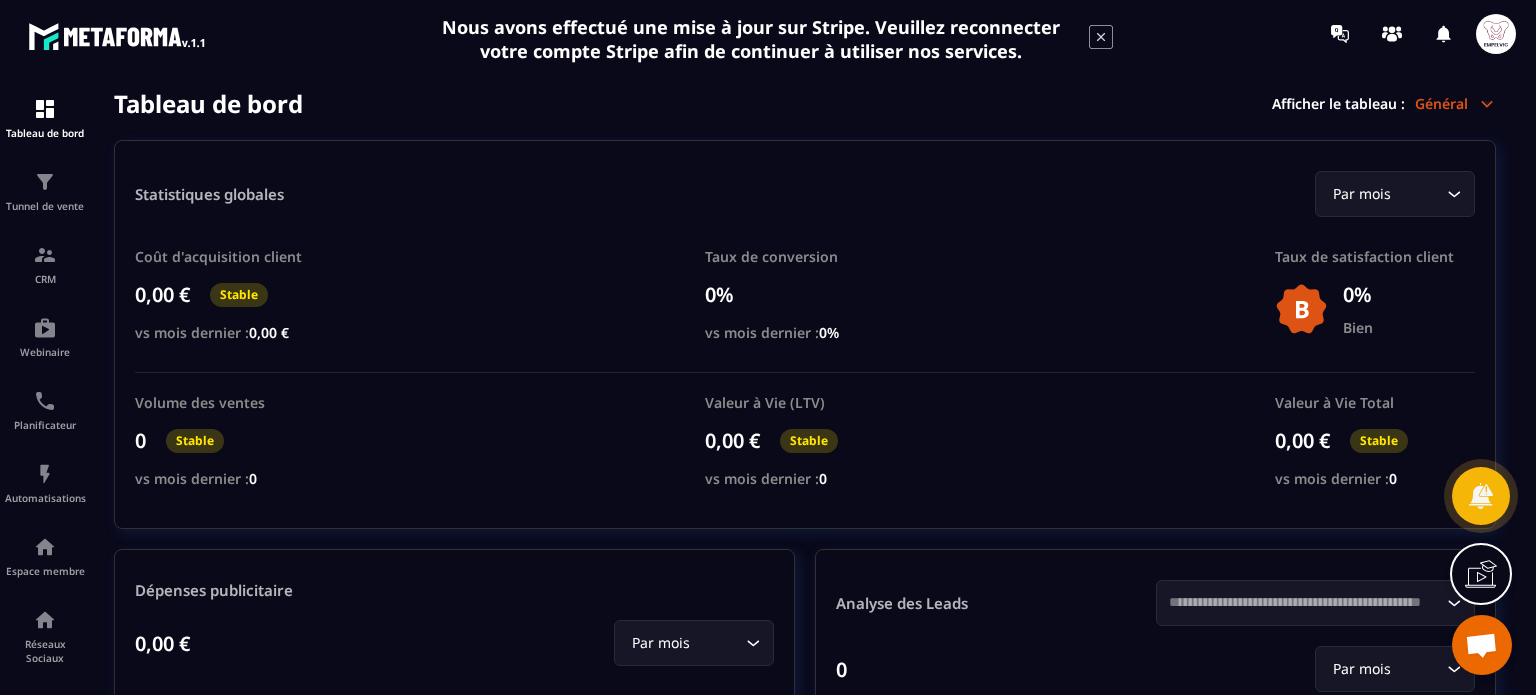 scroll, scrollTop: 0, scrollLeft: 0, axis: both 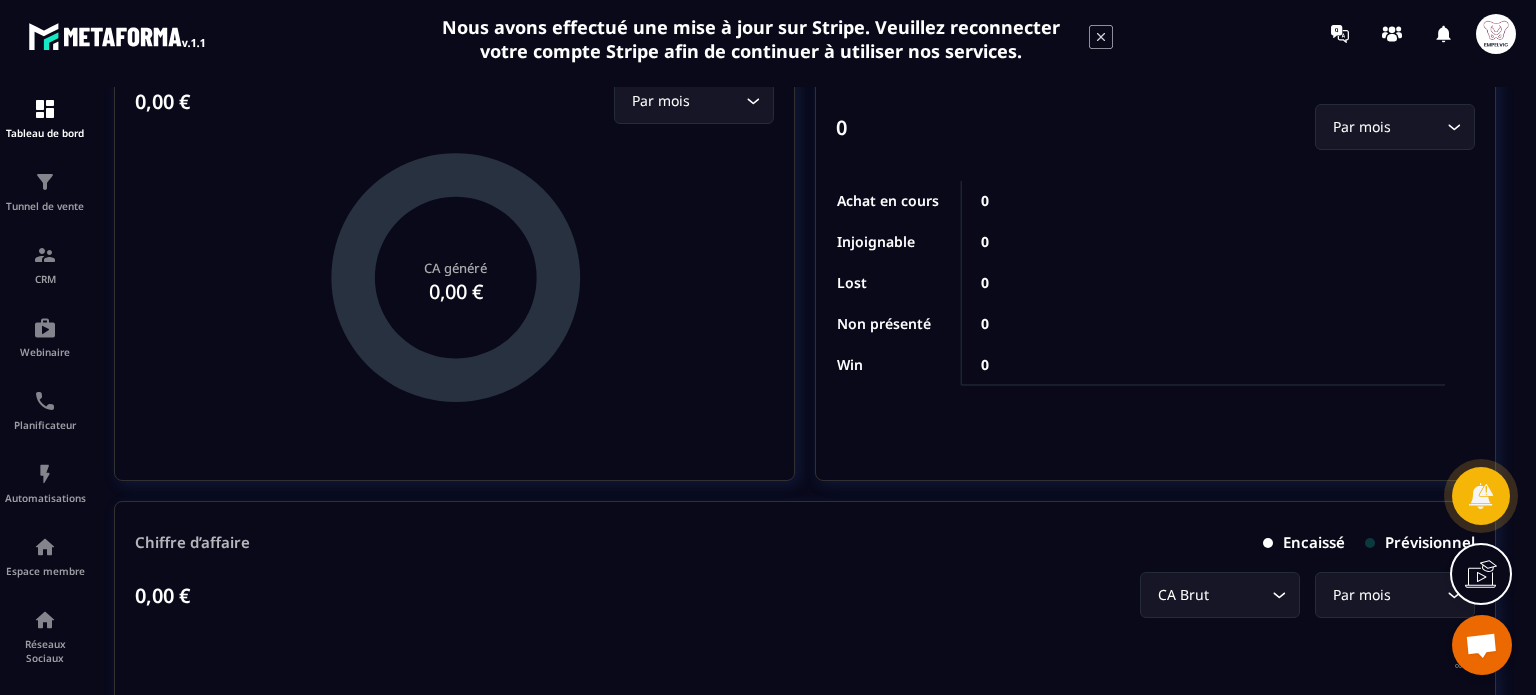 click at bounding box center (1496, 34) 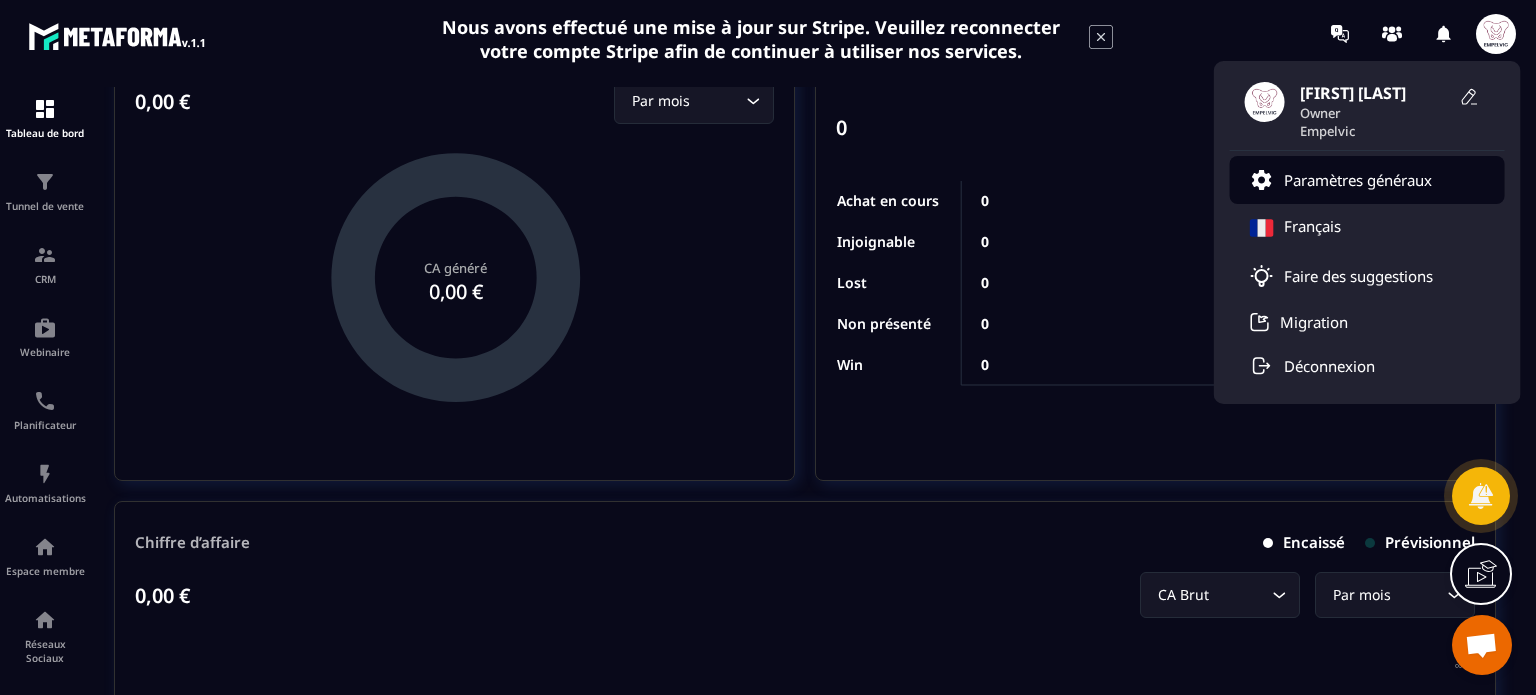 click on "Paramètres généraux" at bounding box center [1358, 180] 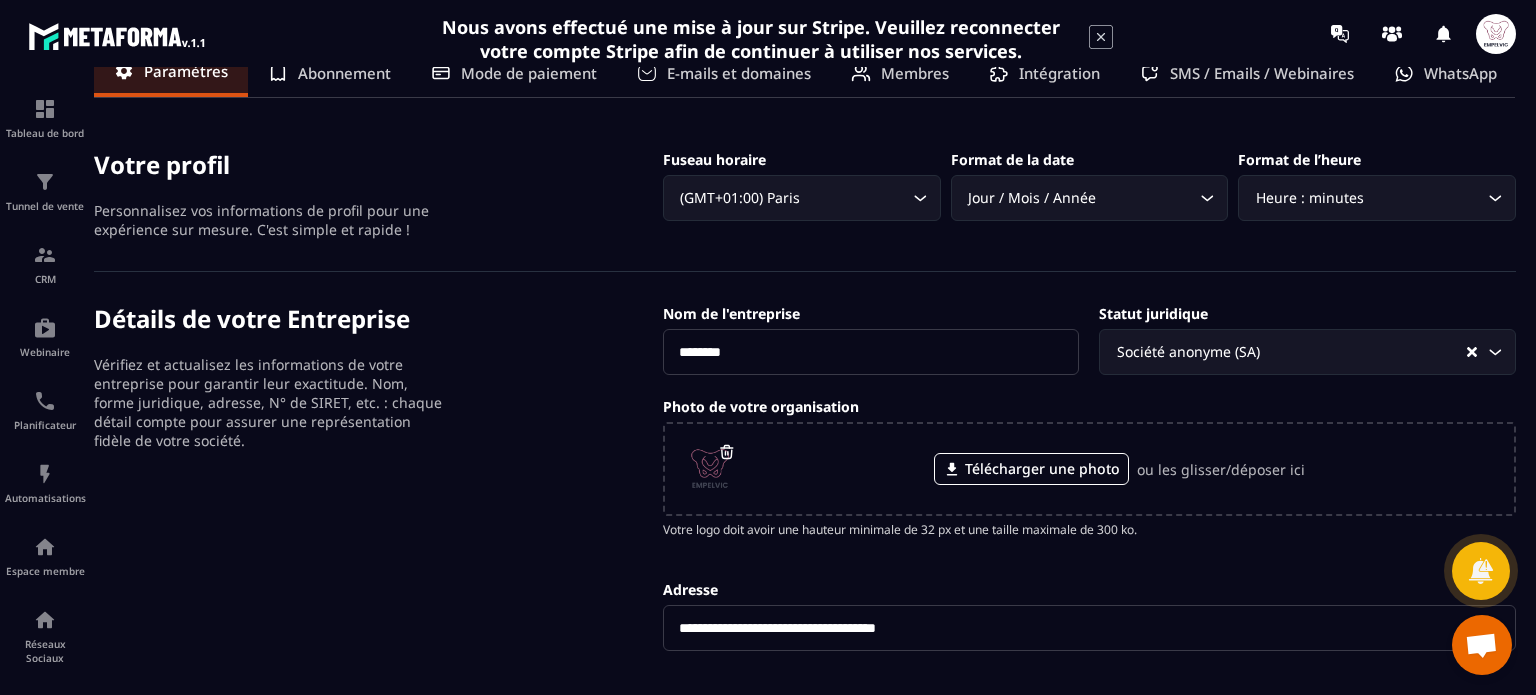 scroll, scrollTop: 40, scrollLeft: 0, axis: vertical 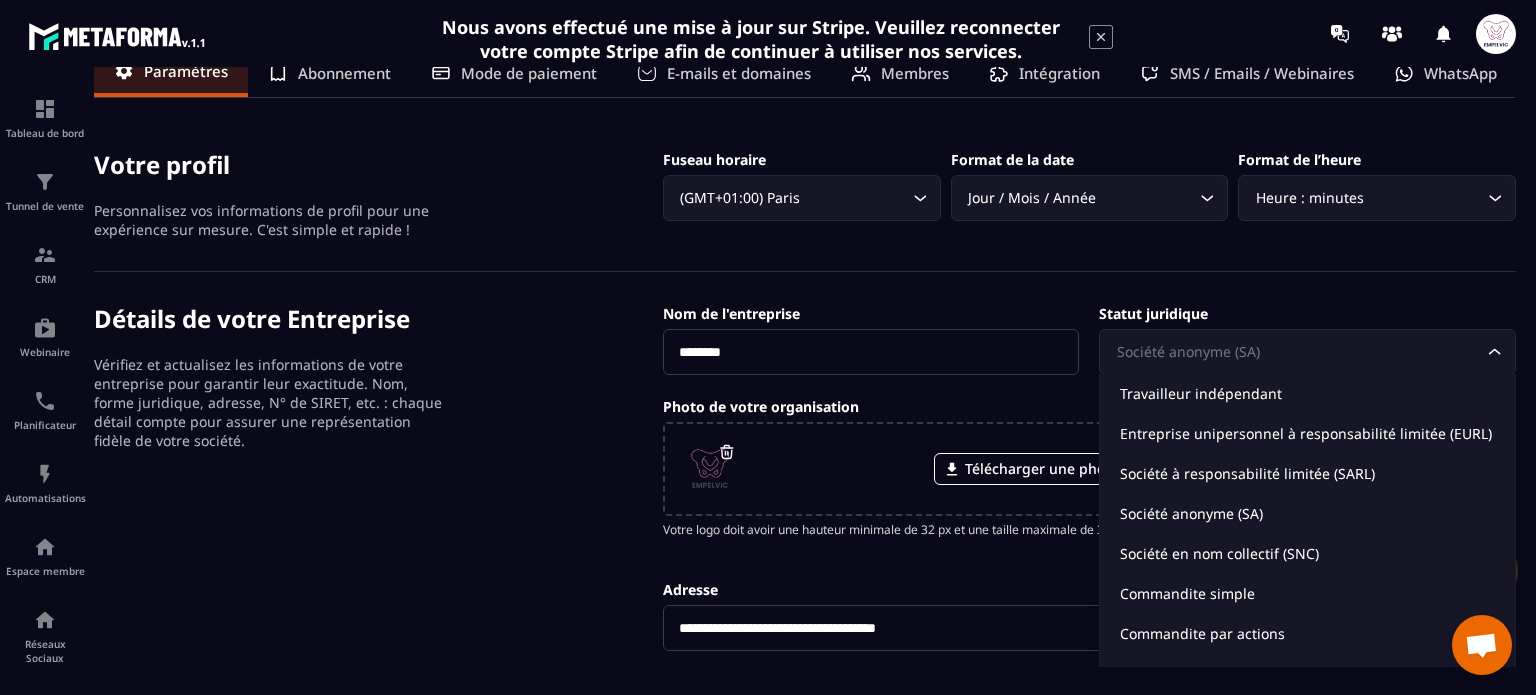 click on "Société anonyme (SA)" at bounding box center (1297, 352) 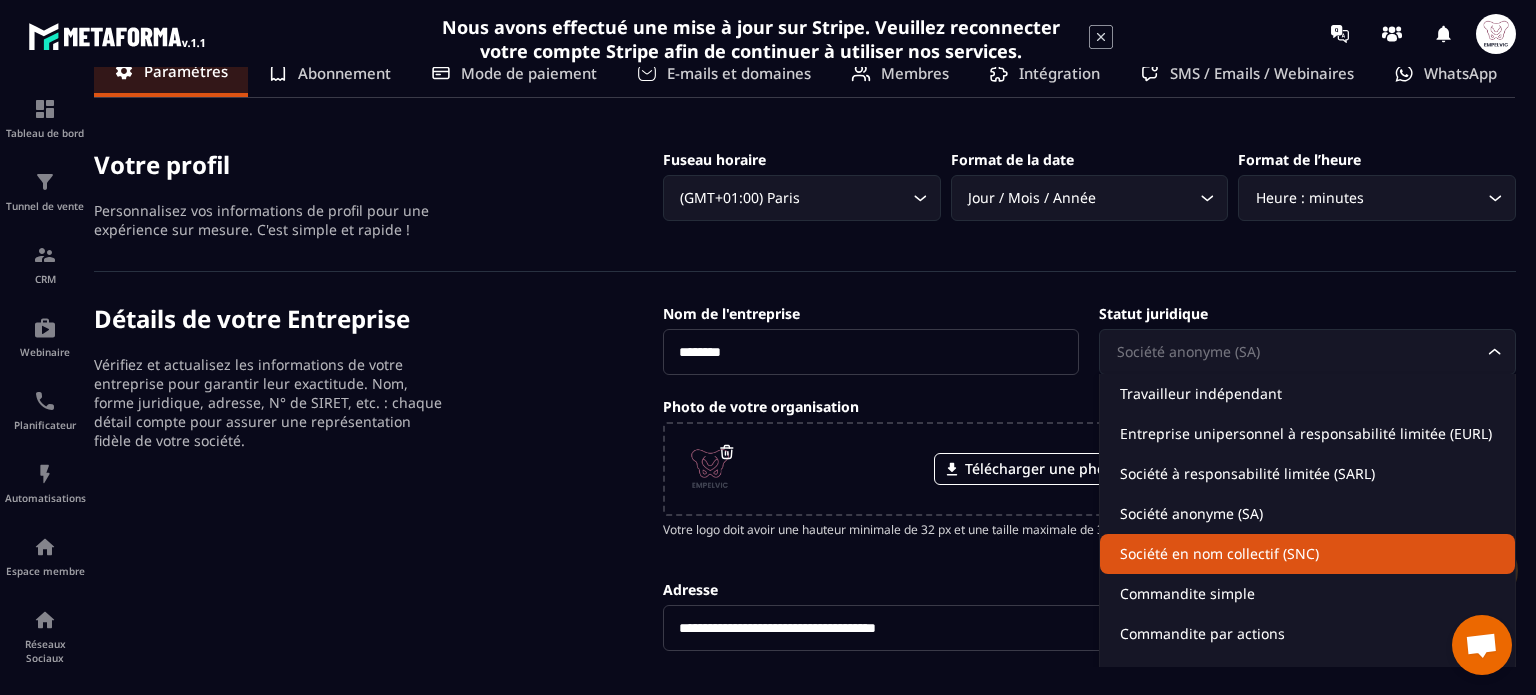 scroll, scrollTop: 0, scrollLeft: 0, axis: both 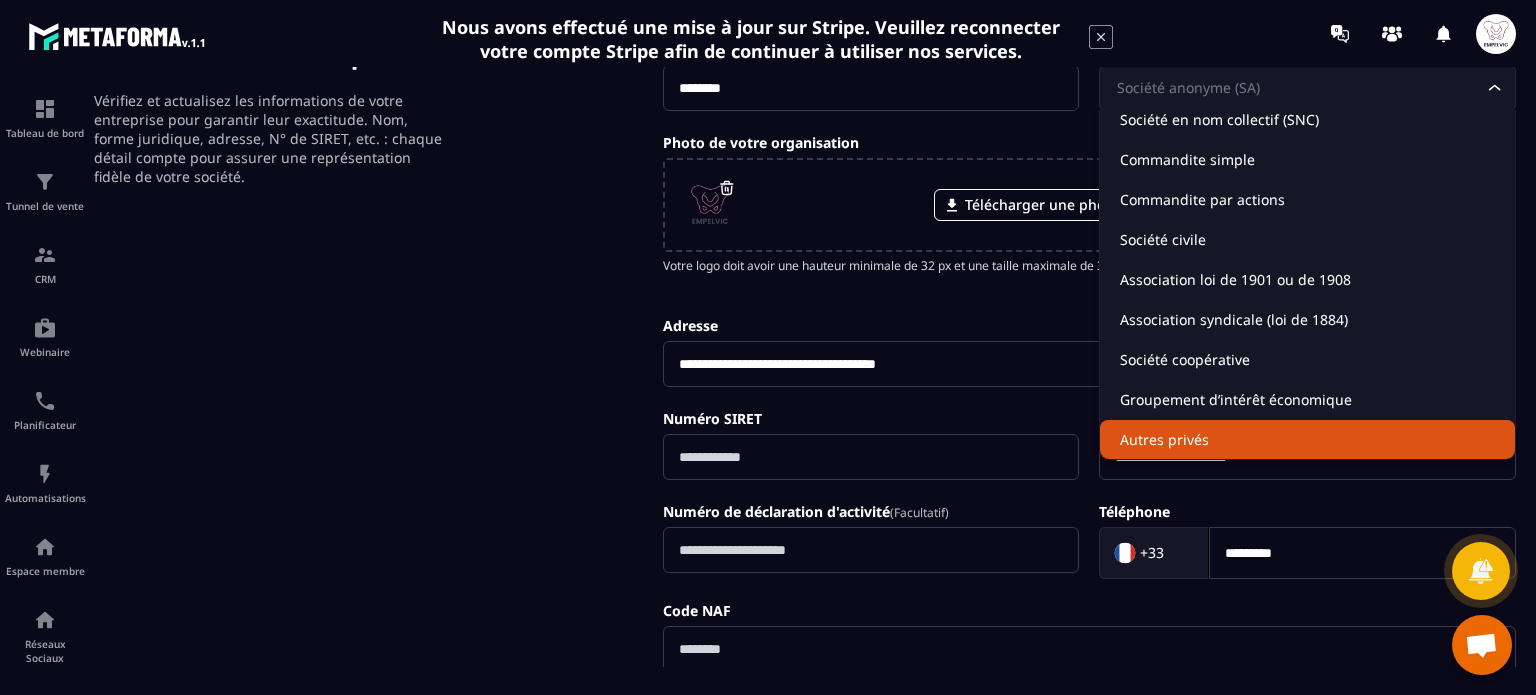click on "Autres privés" 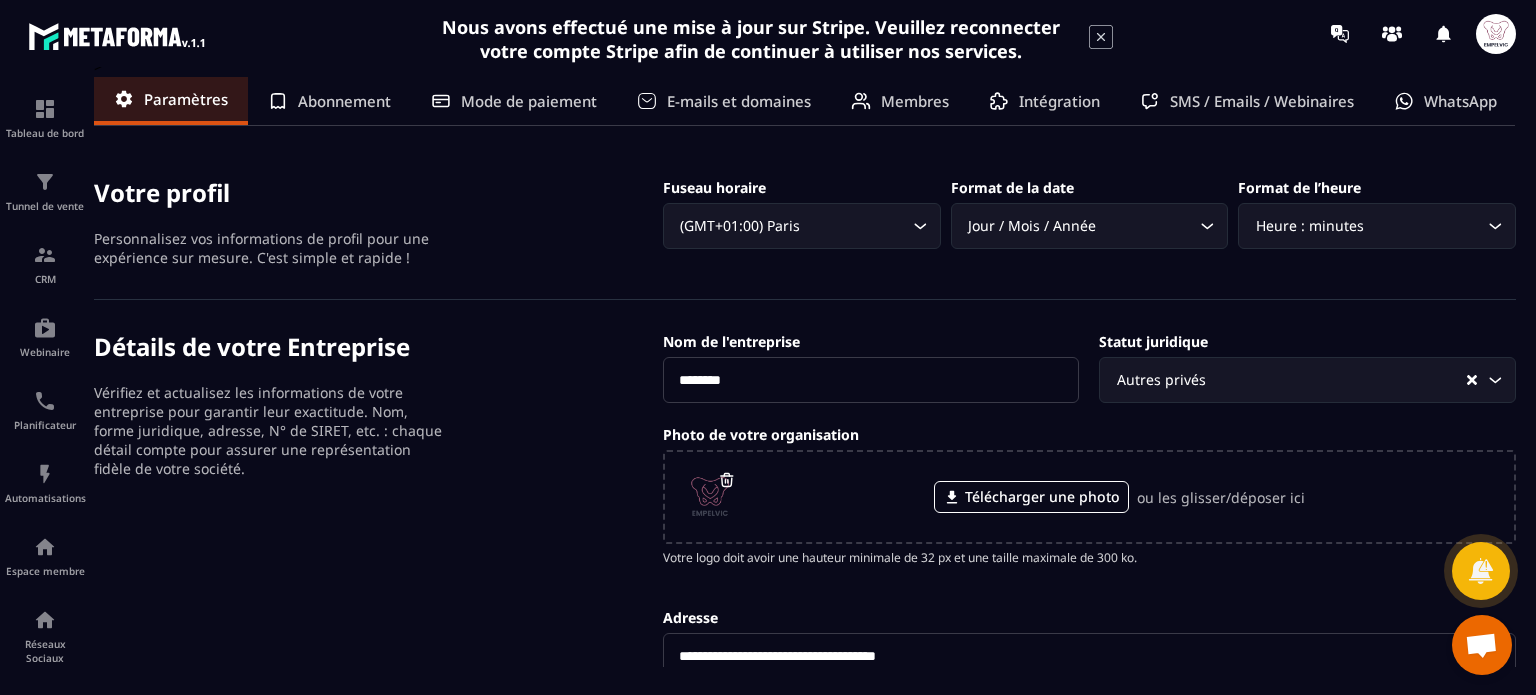 scroll, scrollTop: 0, scrollLeft: 0, axis: both 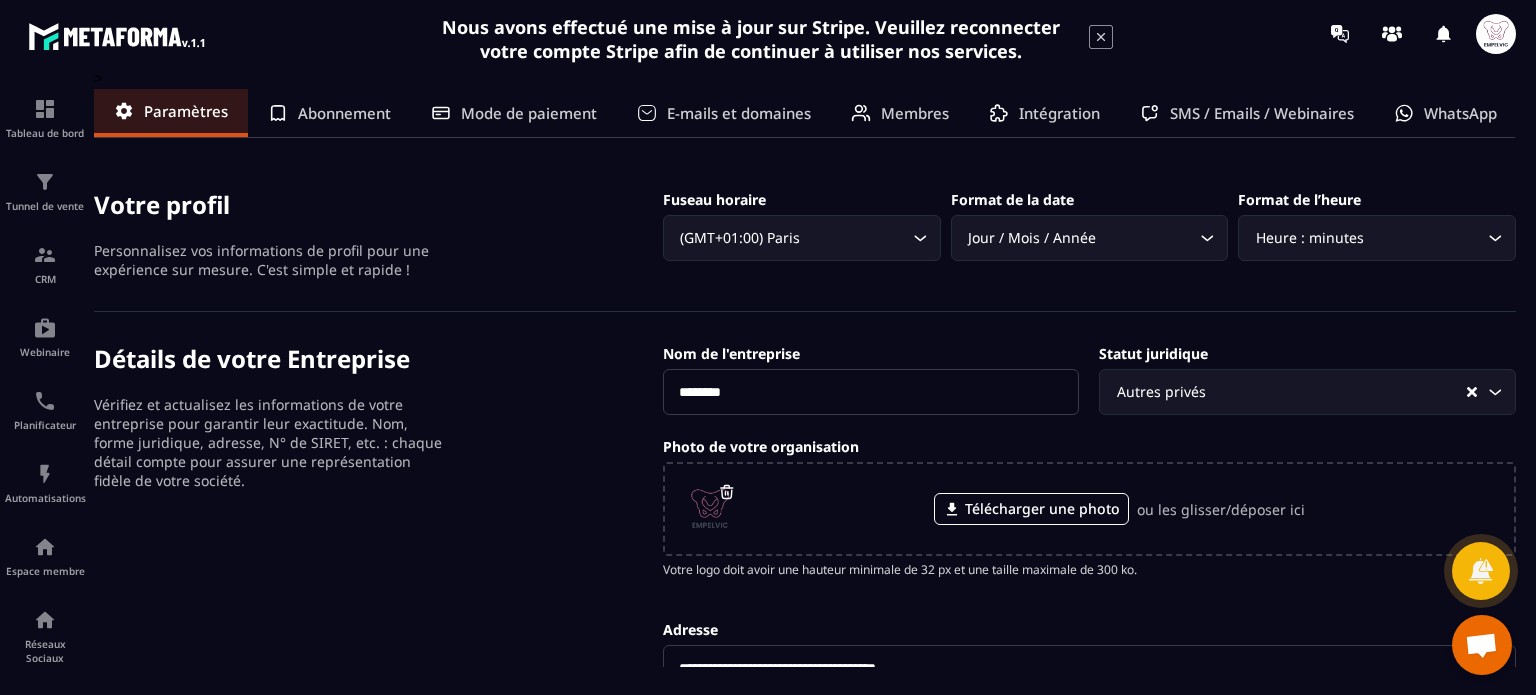 click on "E-mails et domaines" at bounding box center (739, 113) 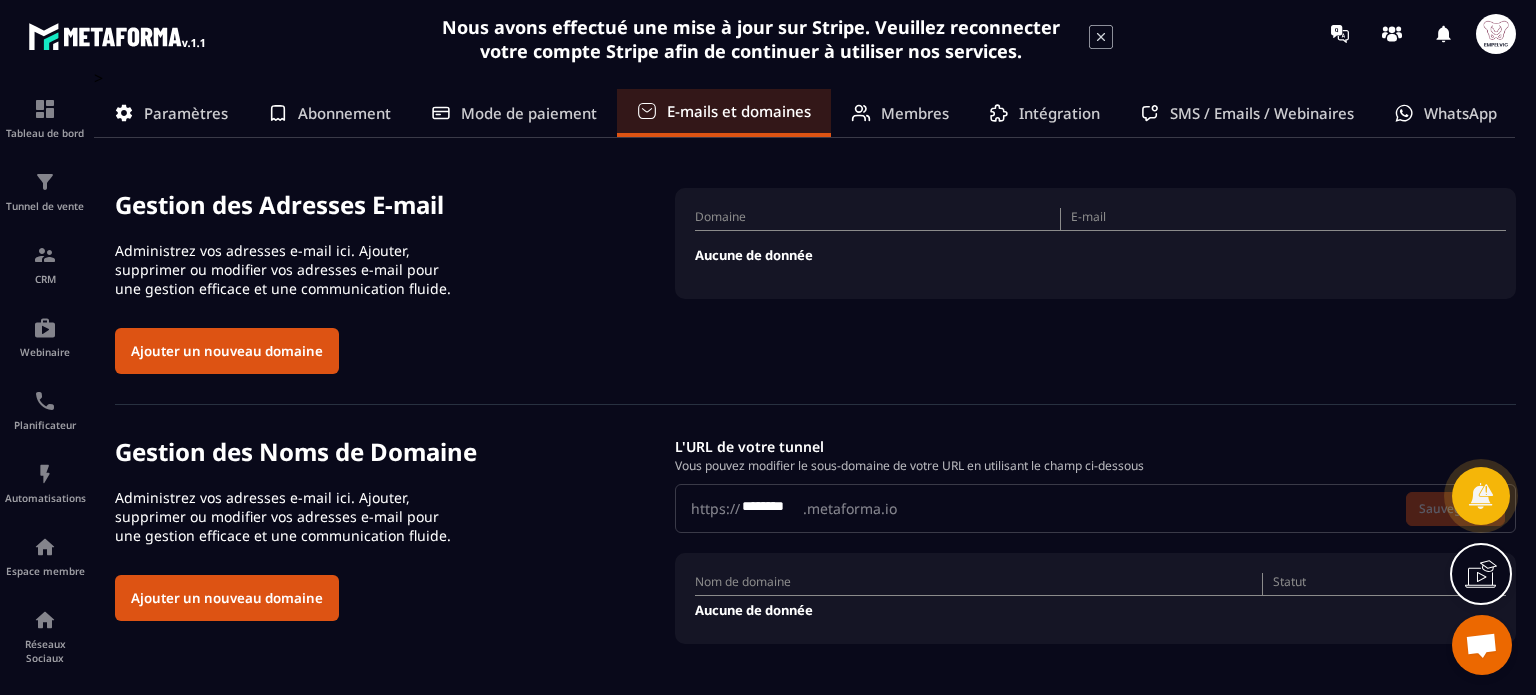 click on "Aucune de donnée" at bounding box center [1100, 255] 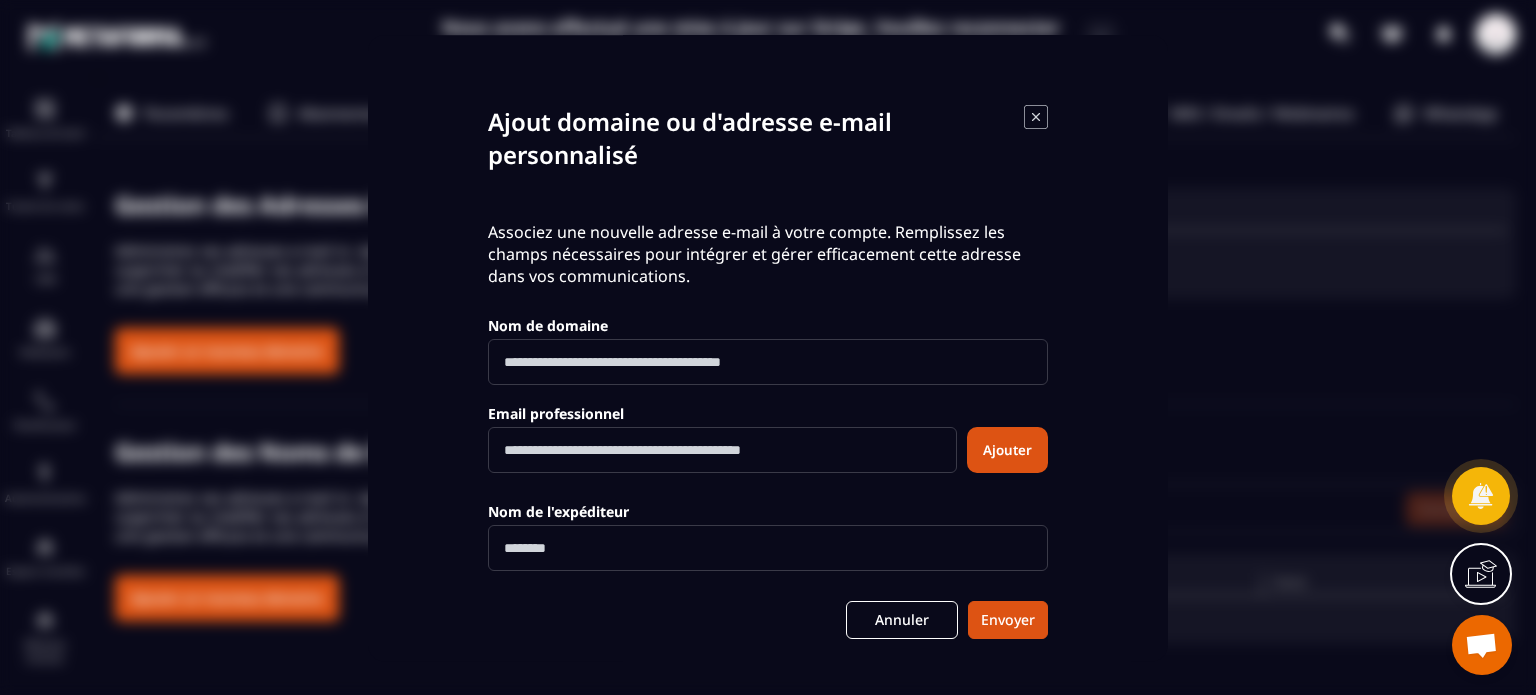 click at bounding box center [768, 362] 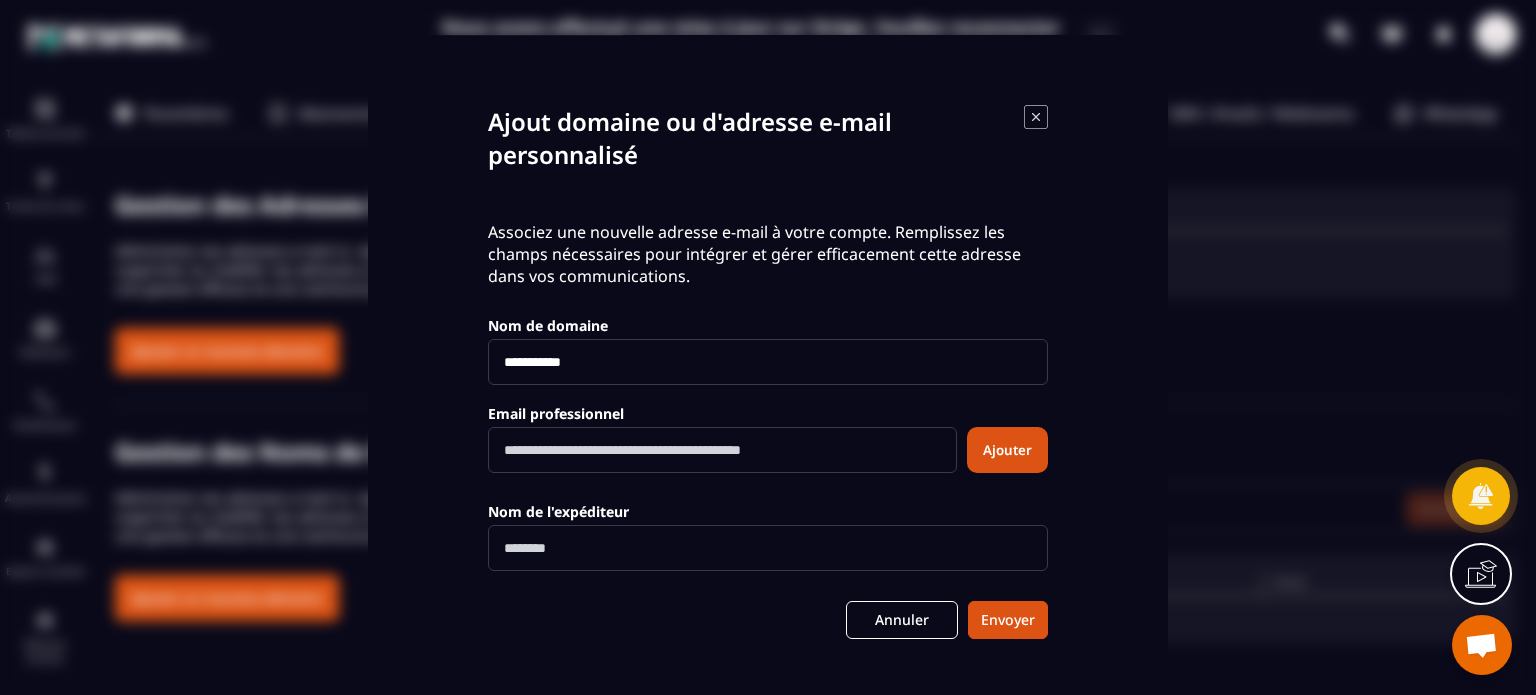 type on "**********" 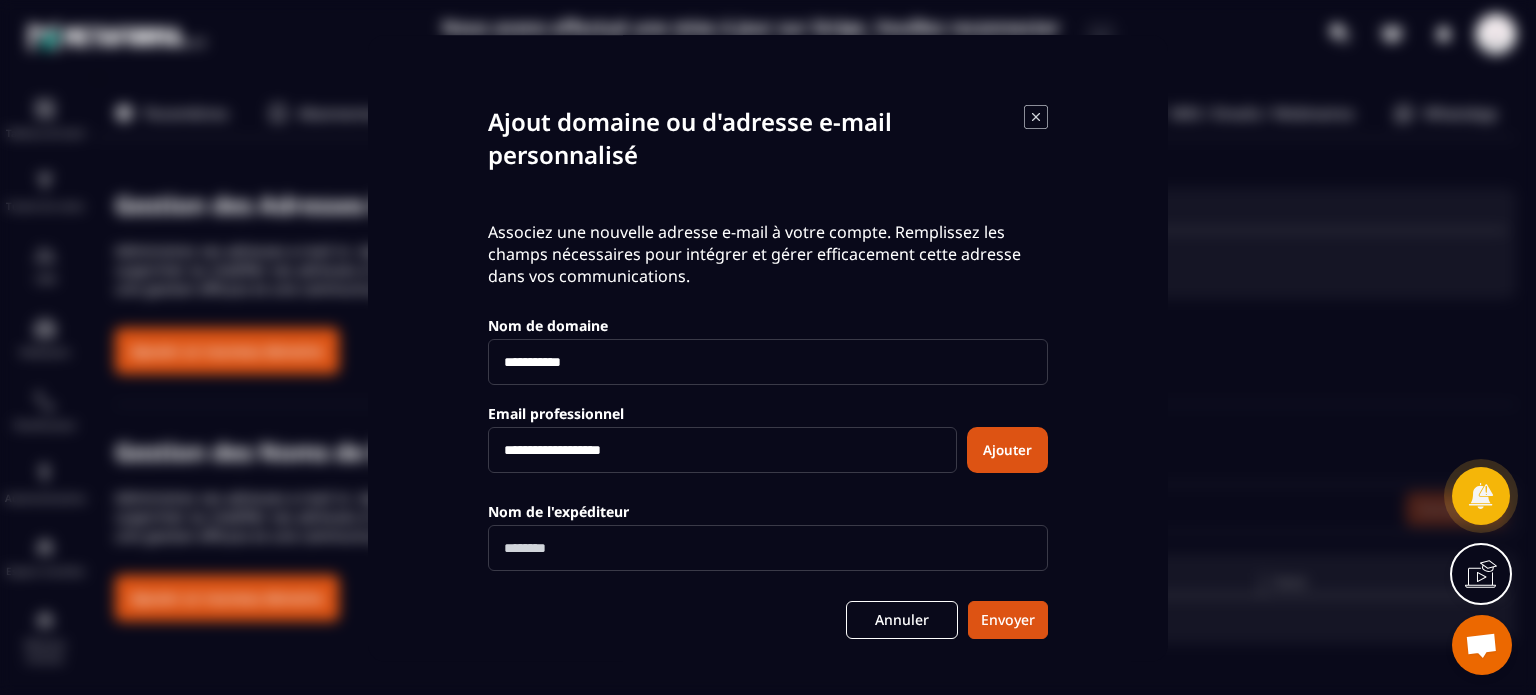 type on "**********" 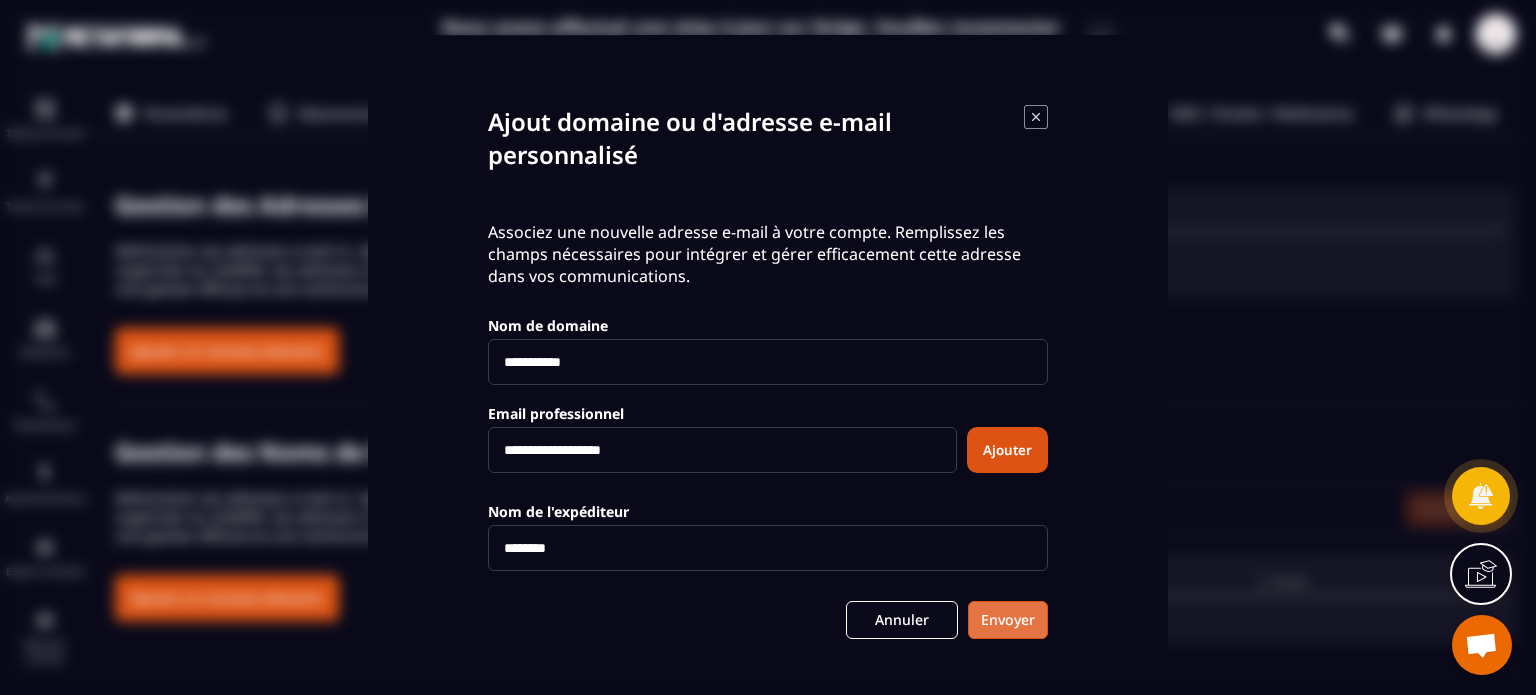 type on "********" 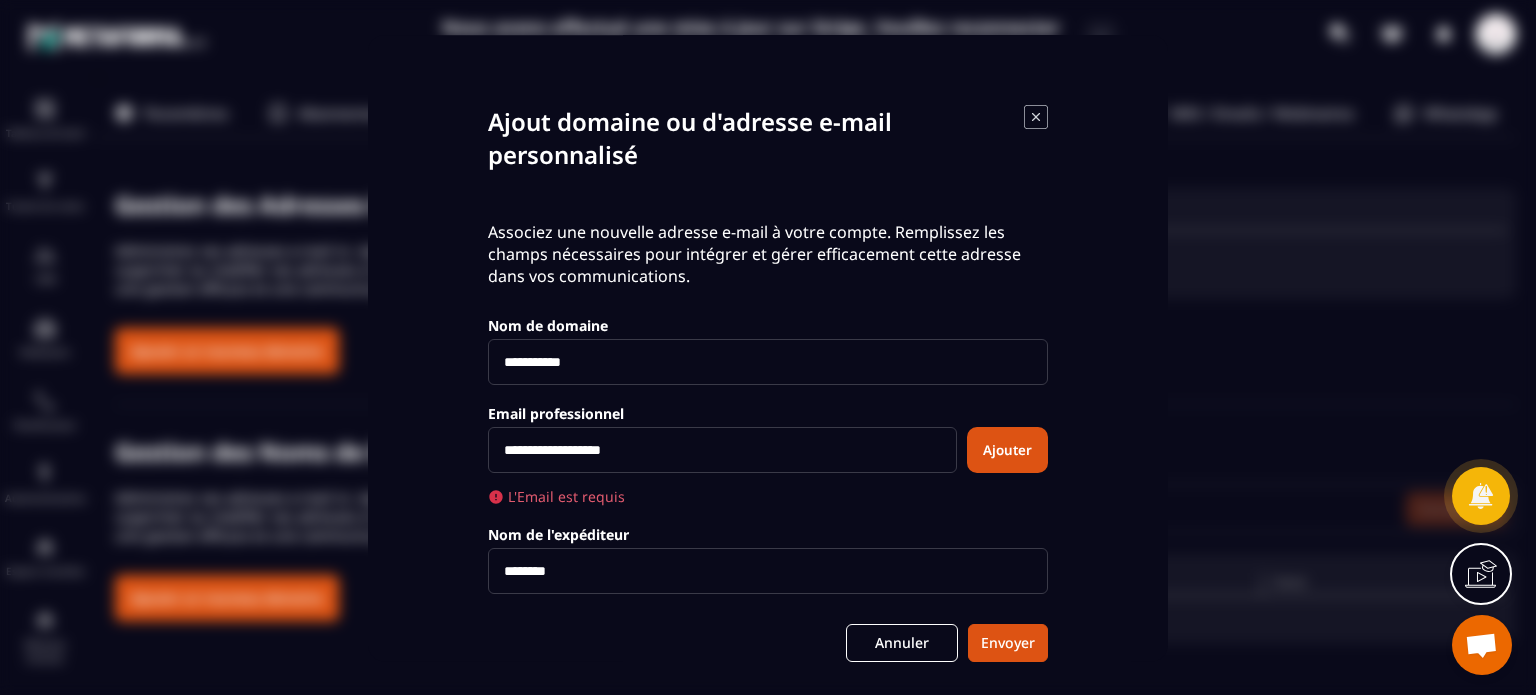 click on "**********" at bounding box center [722, 450] 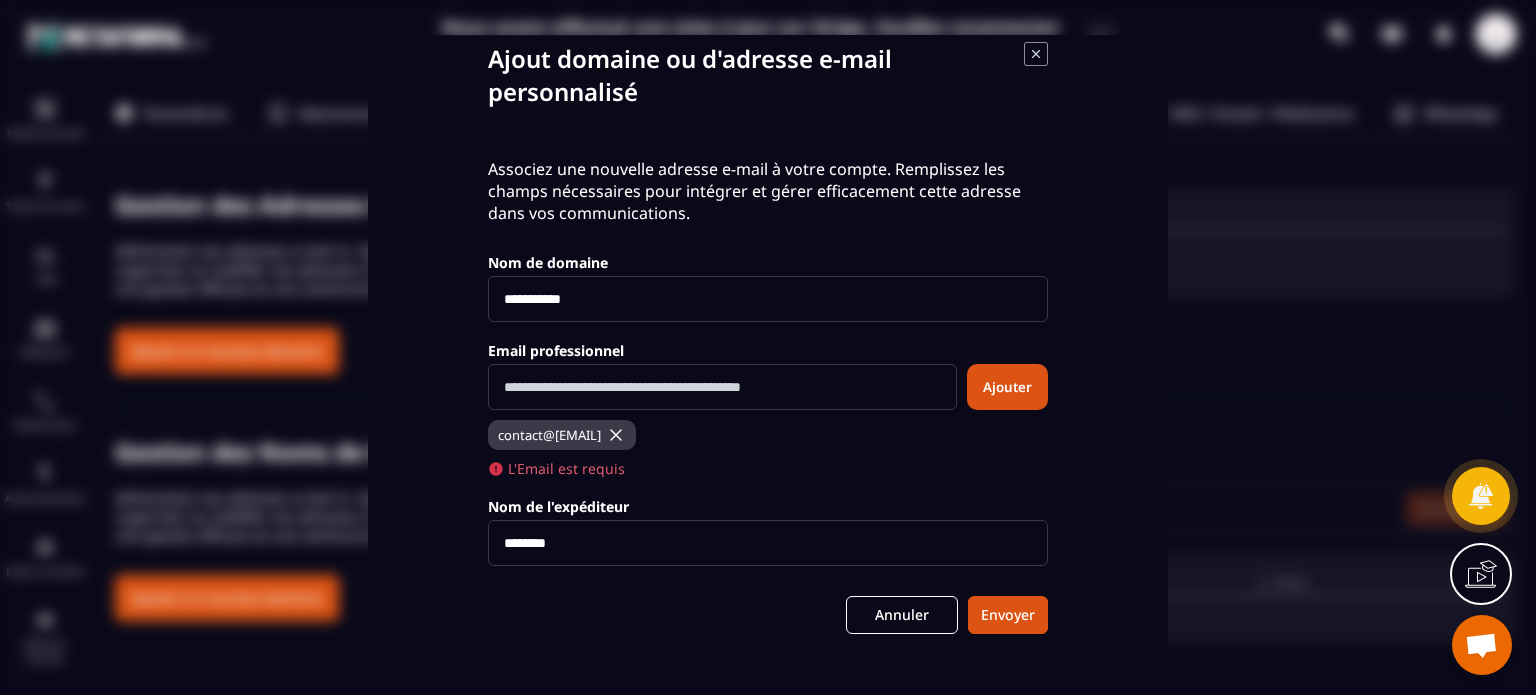scroll, scrollTop: 68, scrollLeft: 0, axis: vertical 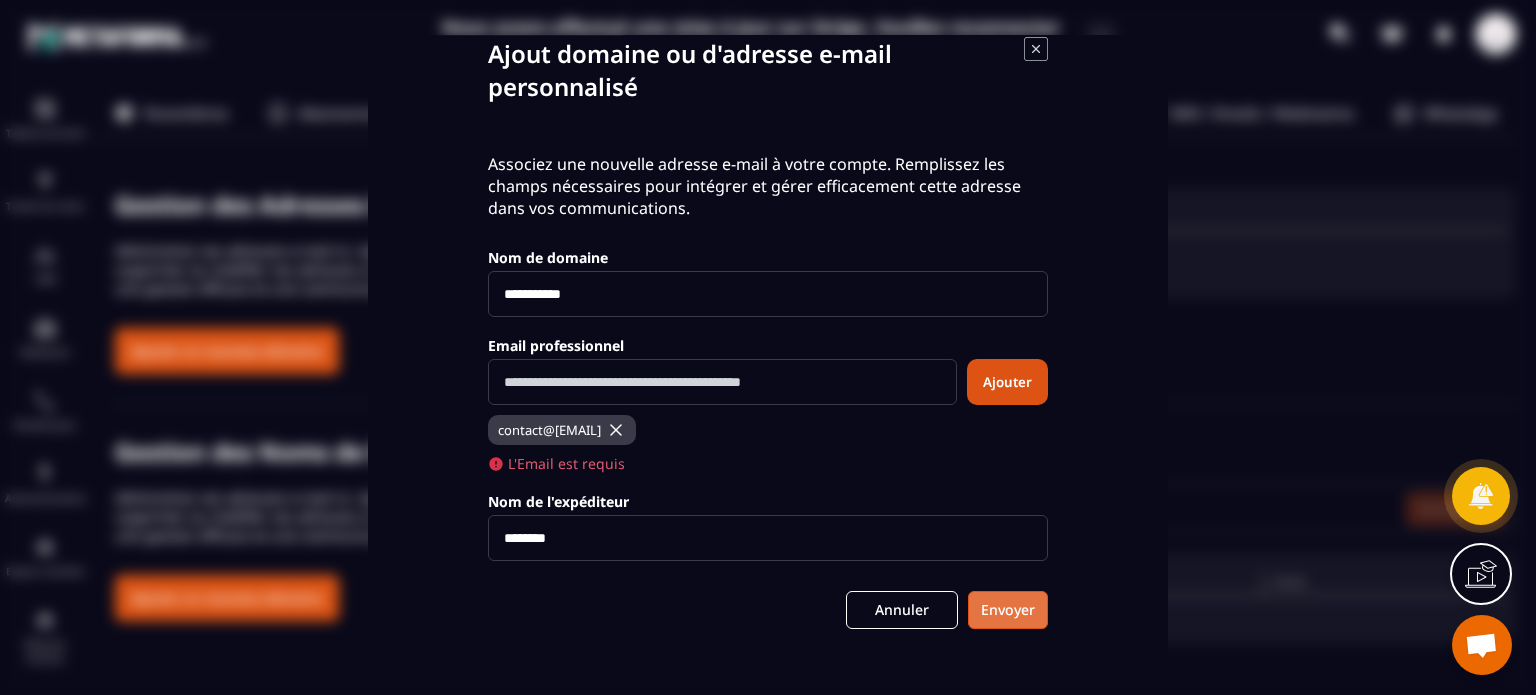 click on "Envoyer" at bounding box center (1008, 610) 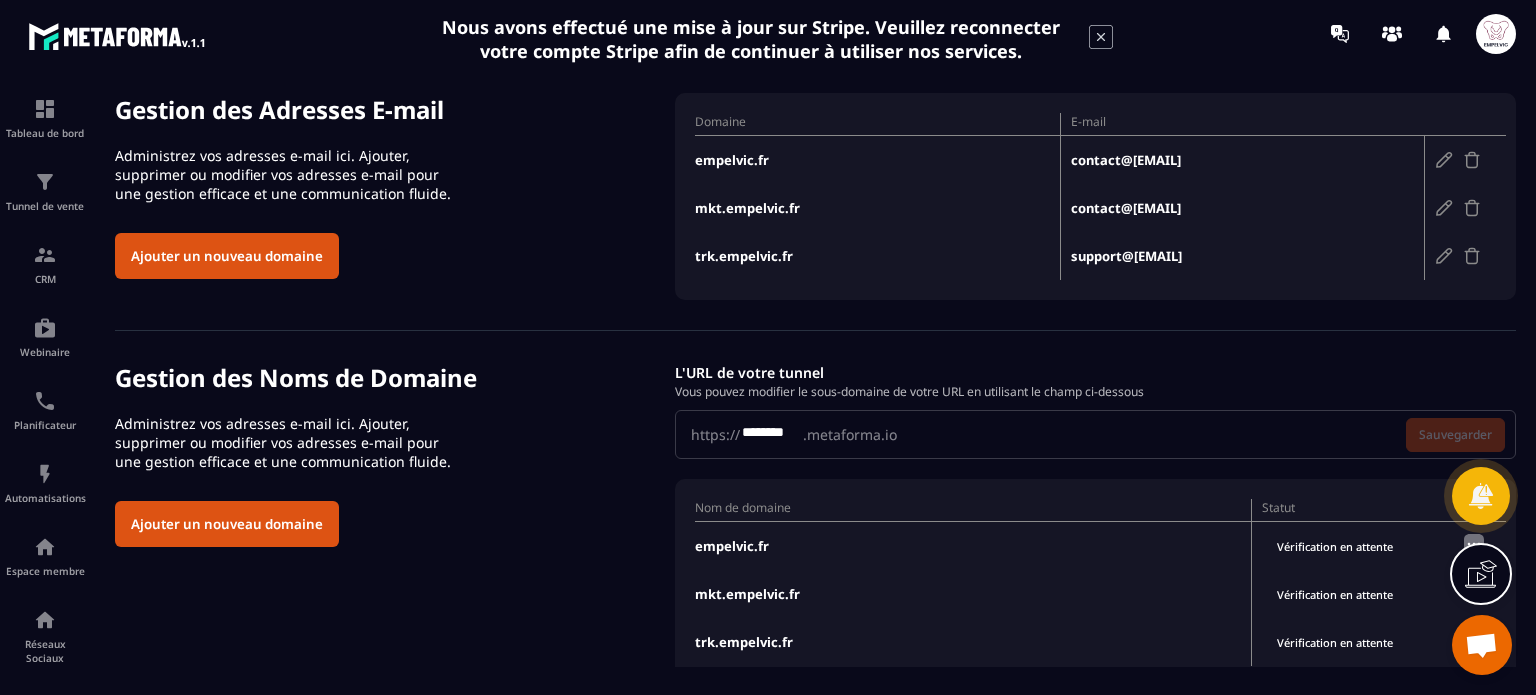 scroll, scrollTop: 100, scrollLeft: 0, axis: vertical 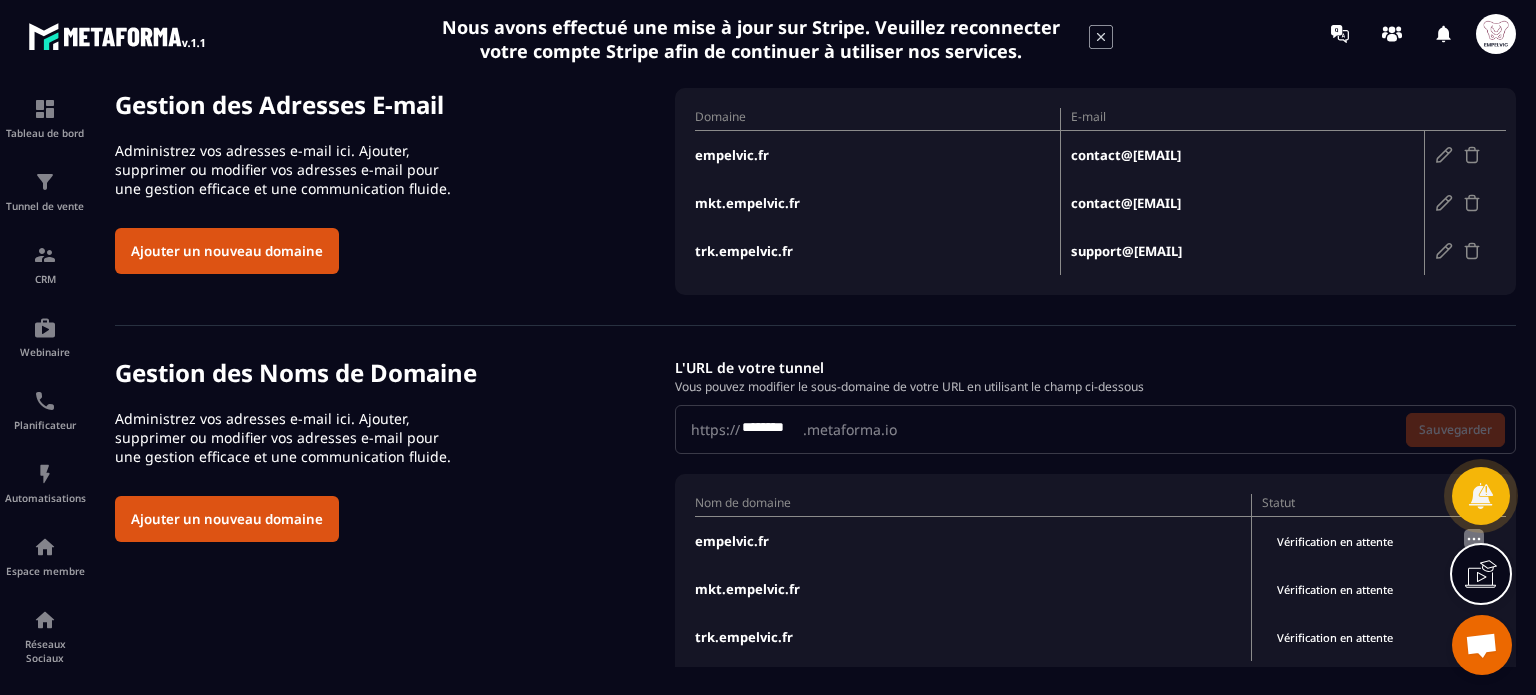click on "Ajouter un nouveau domaine" at bounding box center [227, 519] 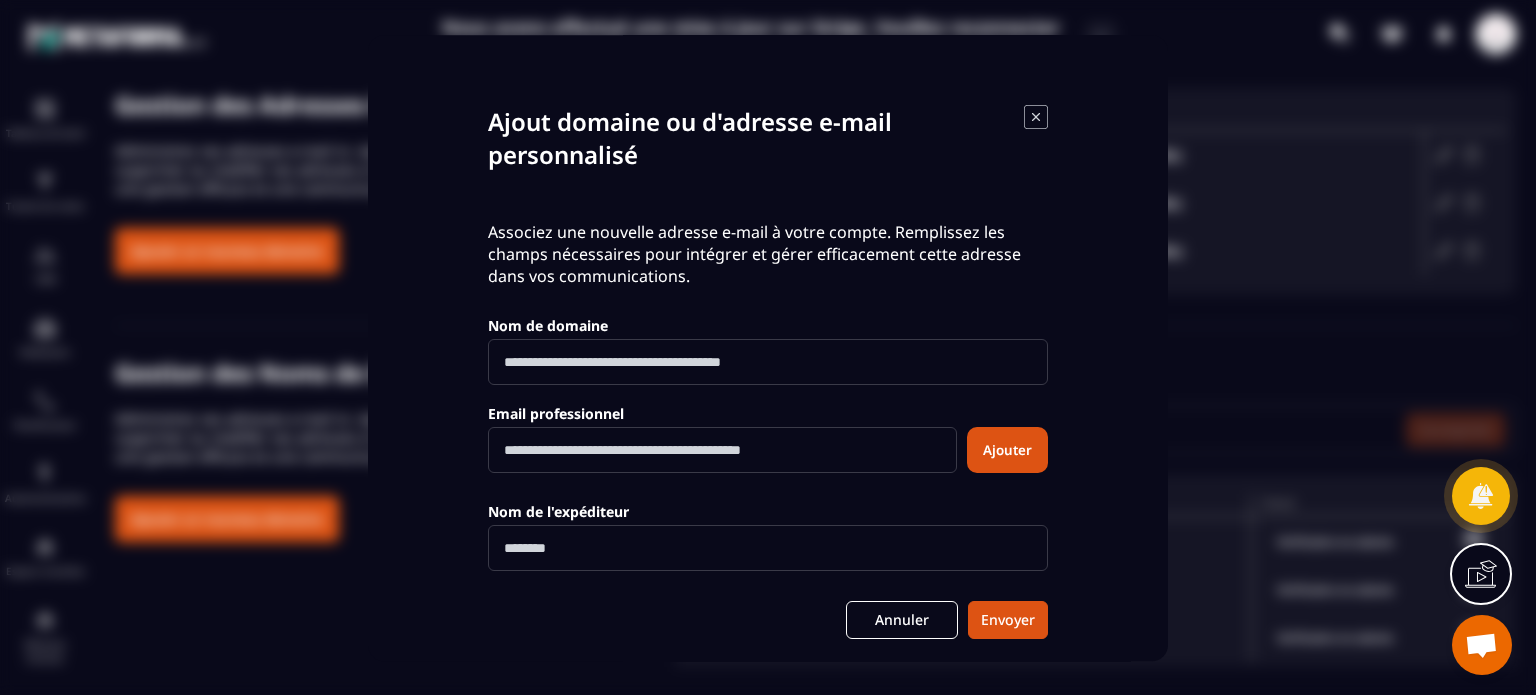 click at bounding box center [768, 362] 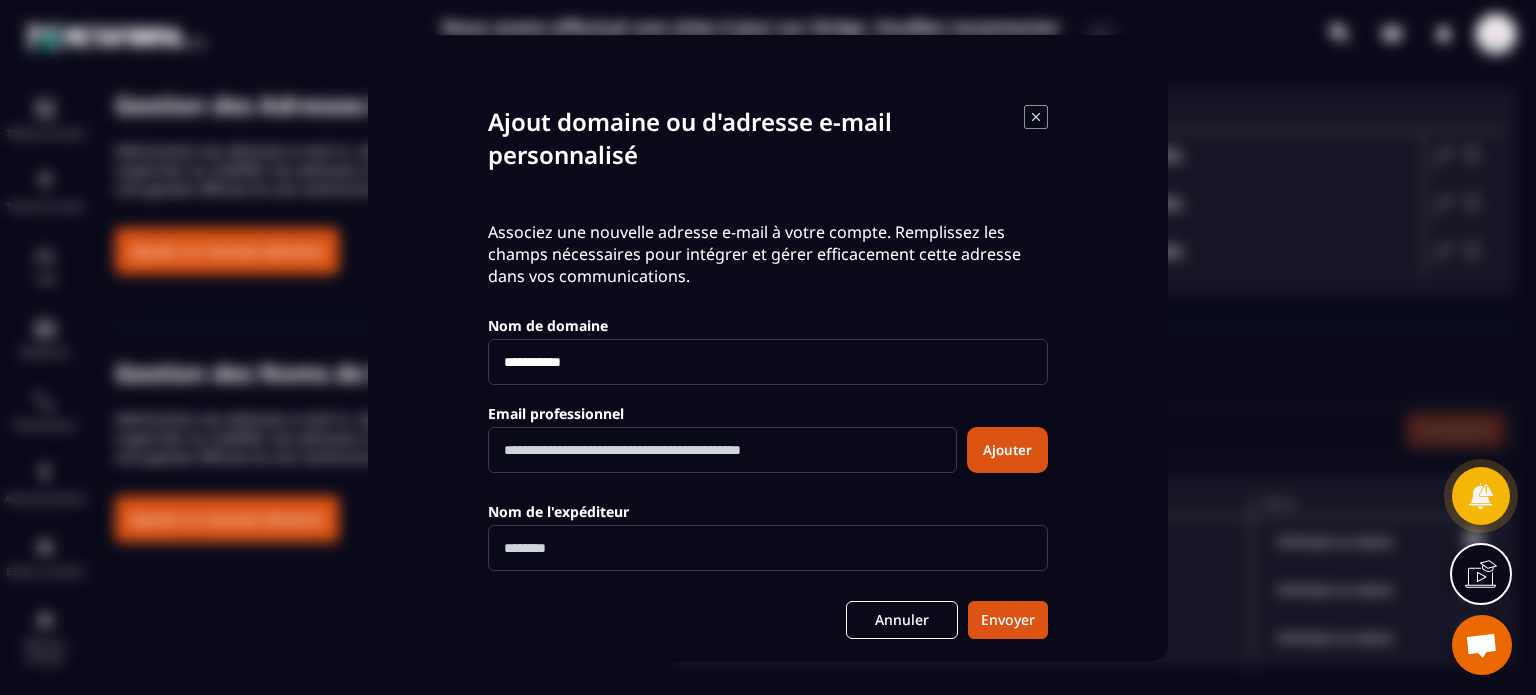 click at bounding box center [722, 450] 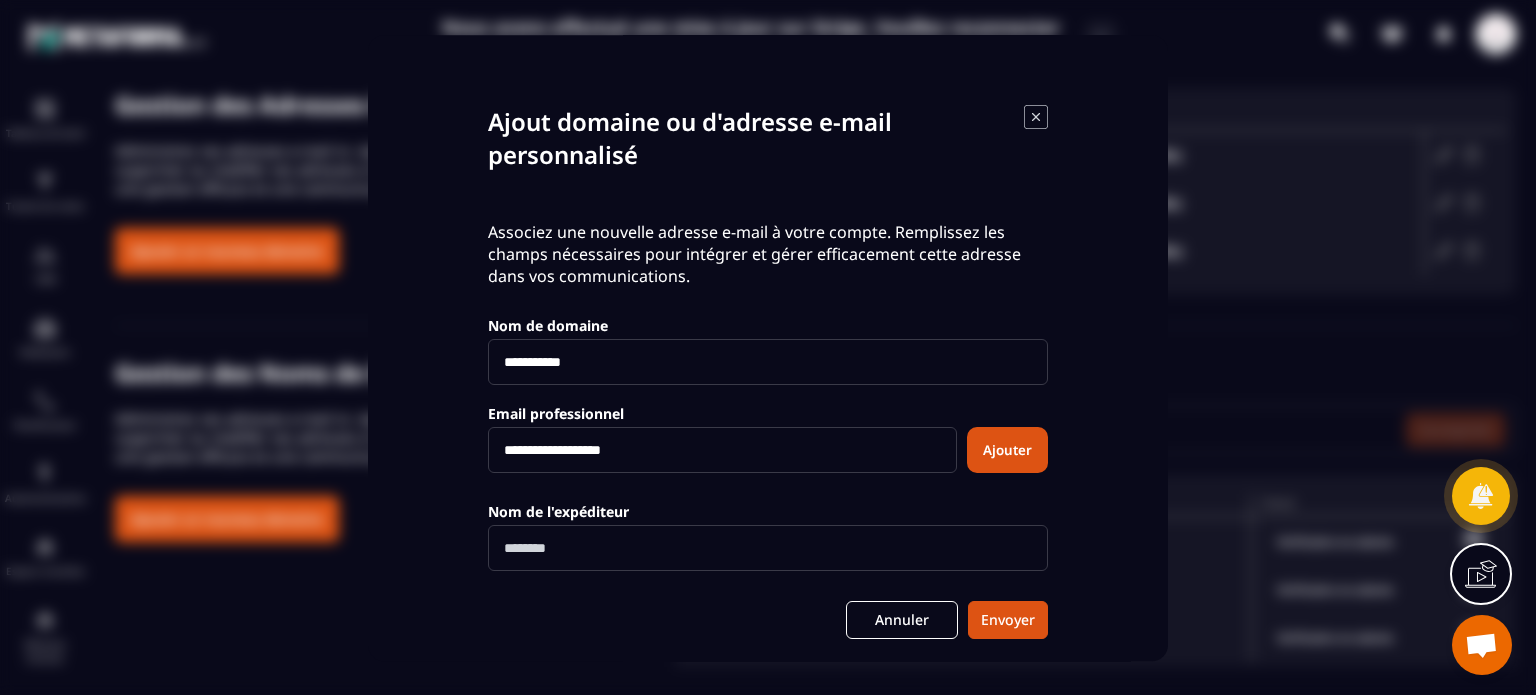 type on "**********" 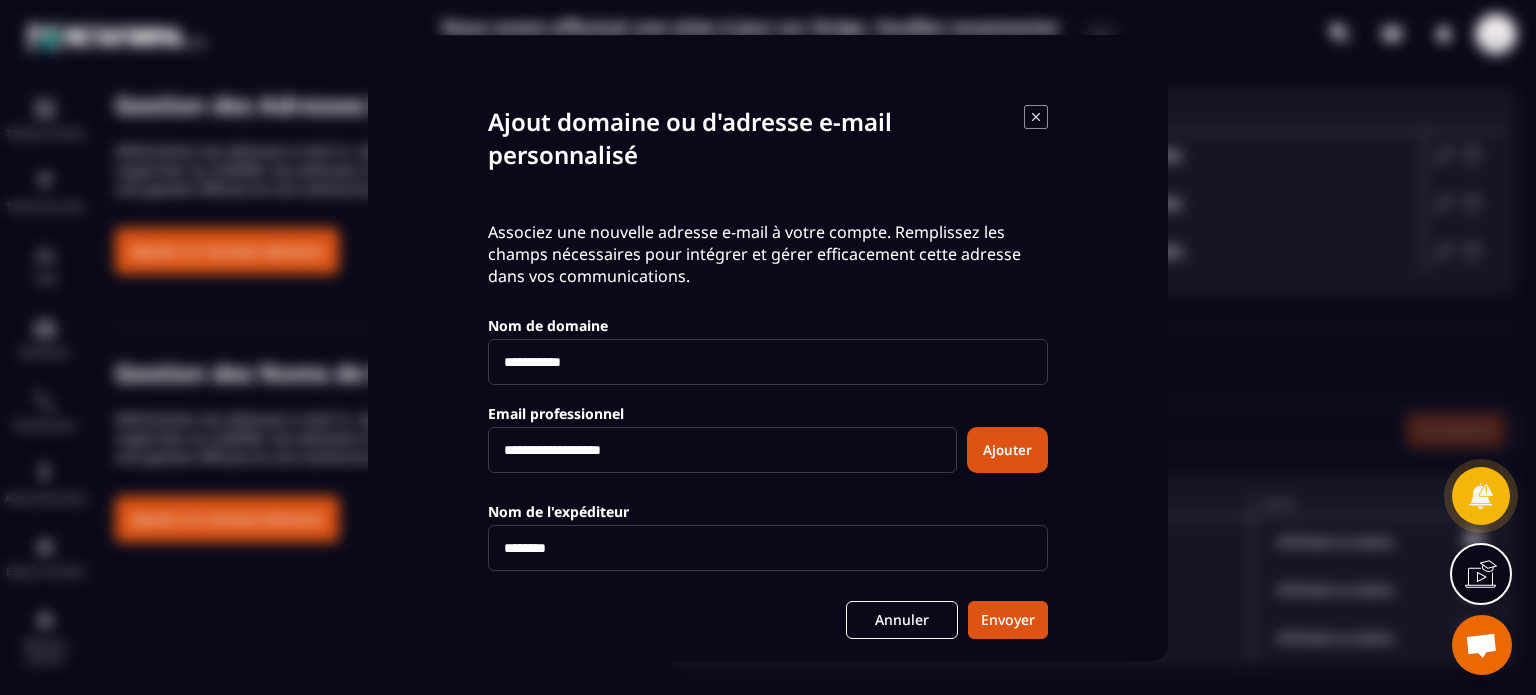 type on "********" 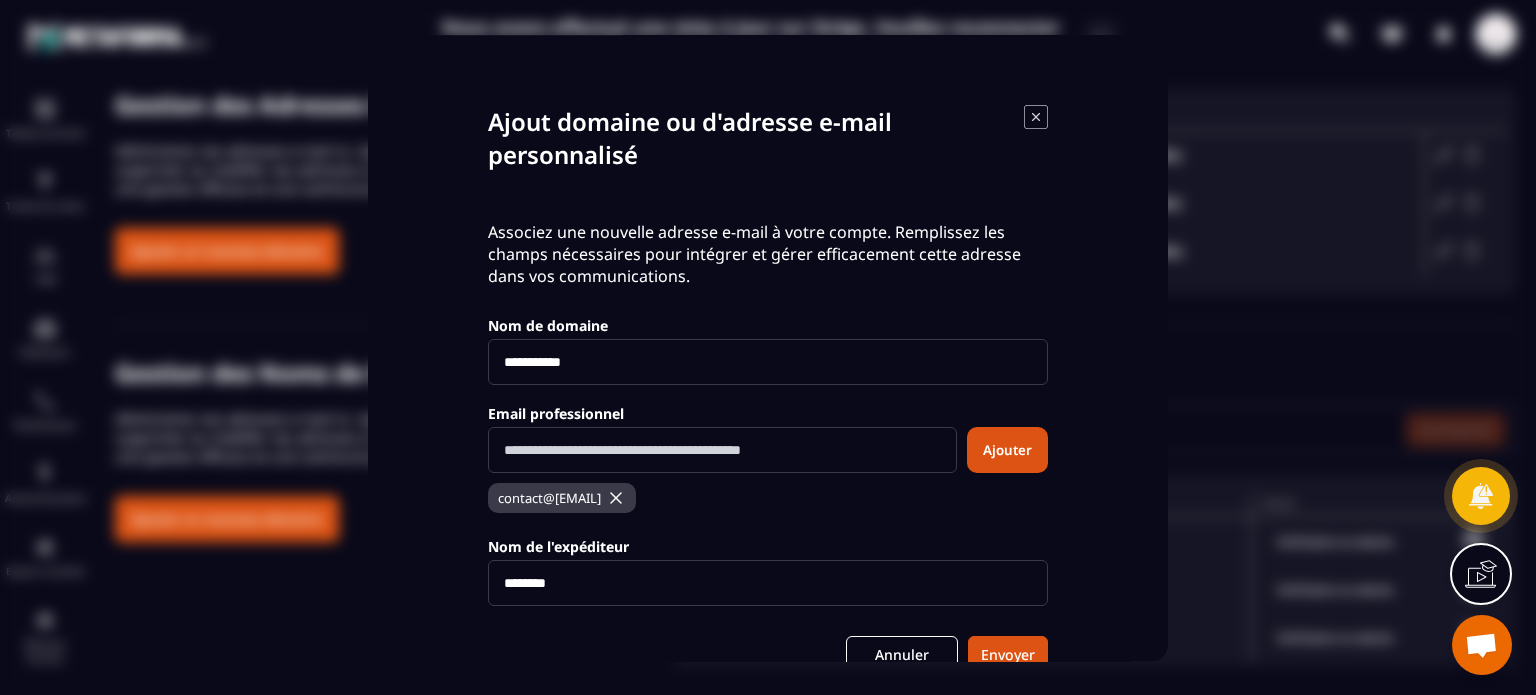 scroll, scrollTop: 80, scrollLeft: 0, axis: vertical 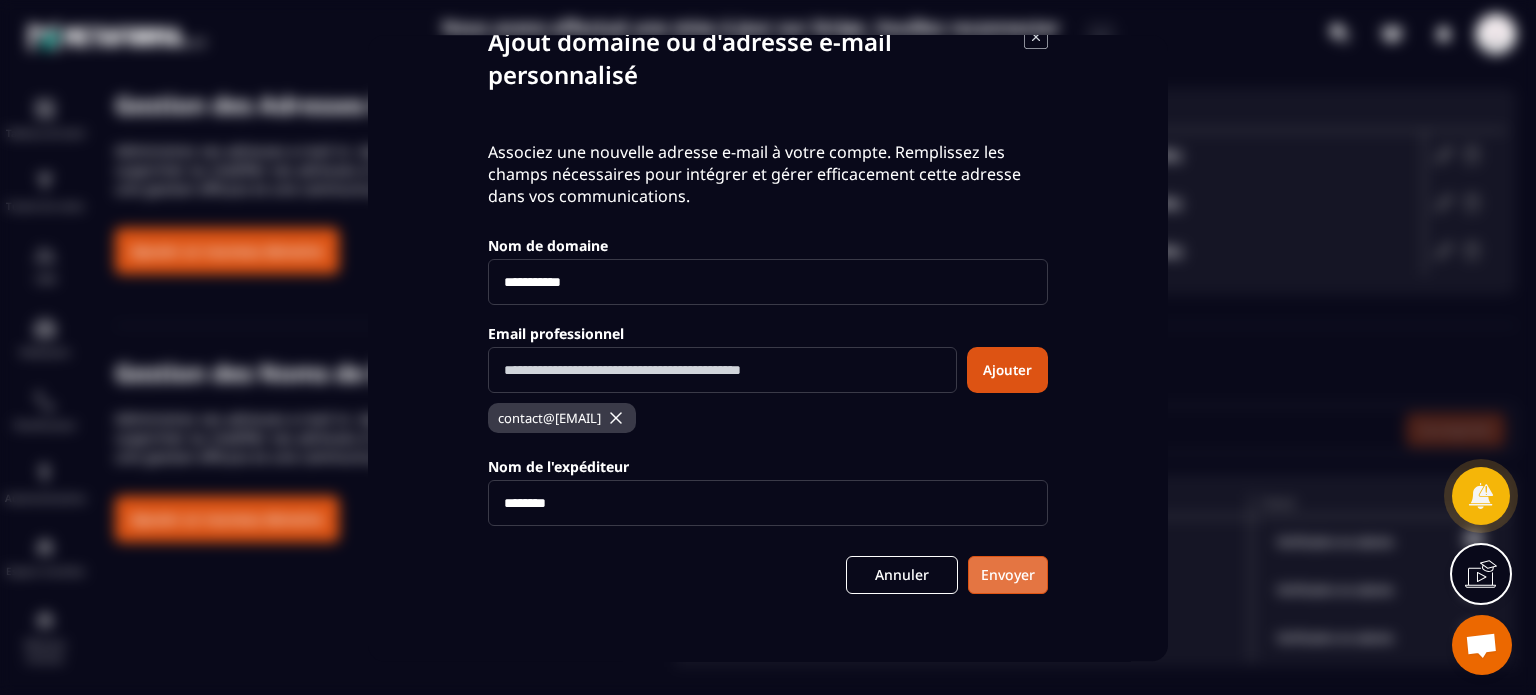 click on "Envoyer" at bounding box center (1008, 575) 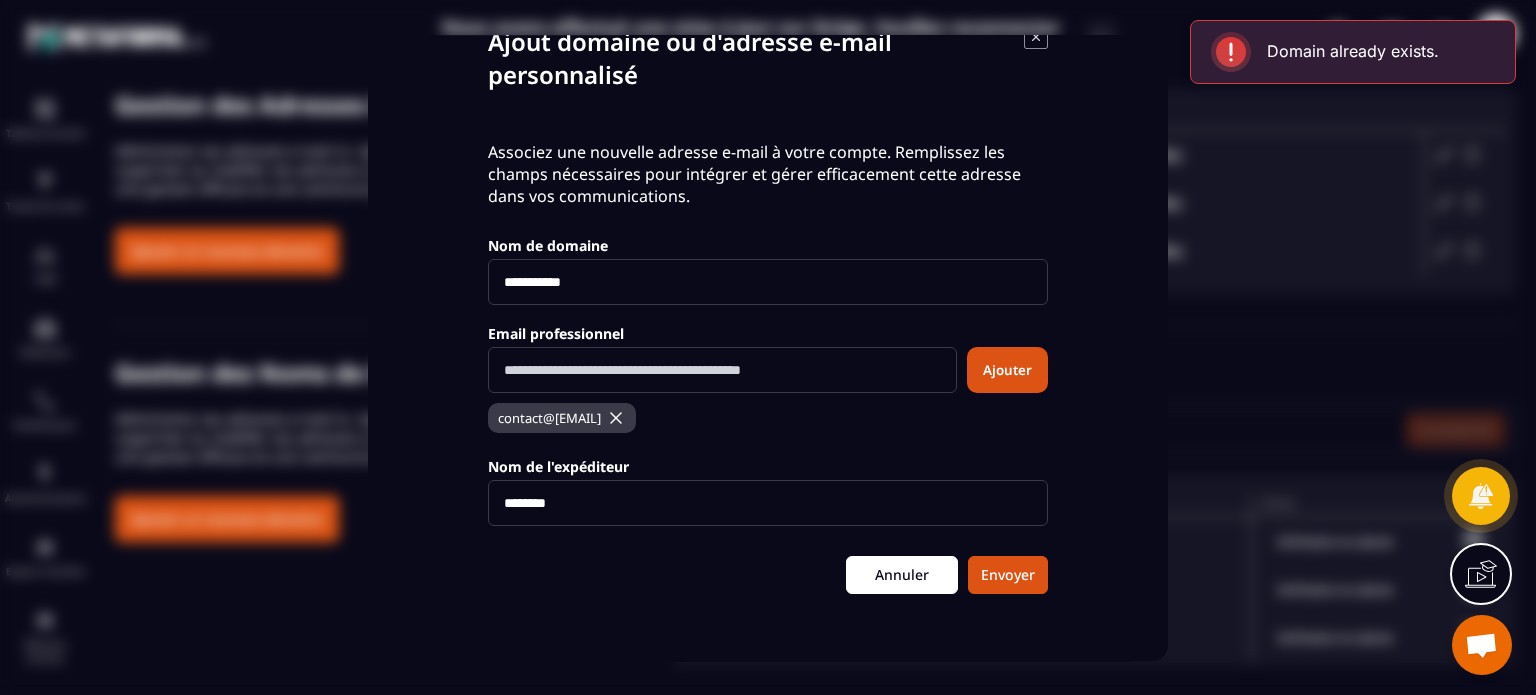 click on "Annuler" at bounding box center [902, 575] 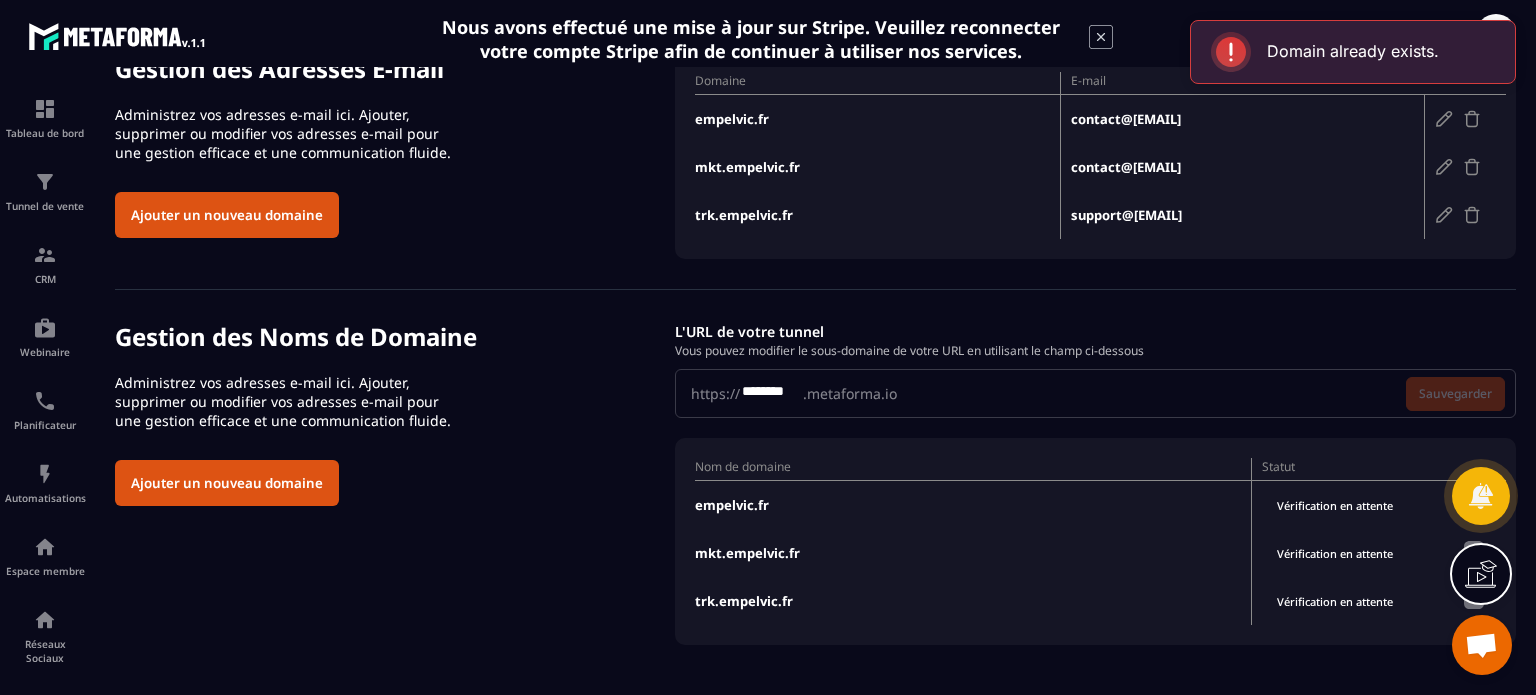 scroll, scrollTop: 139, scrollLeft: 0, axis: vertical 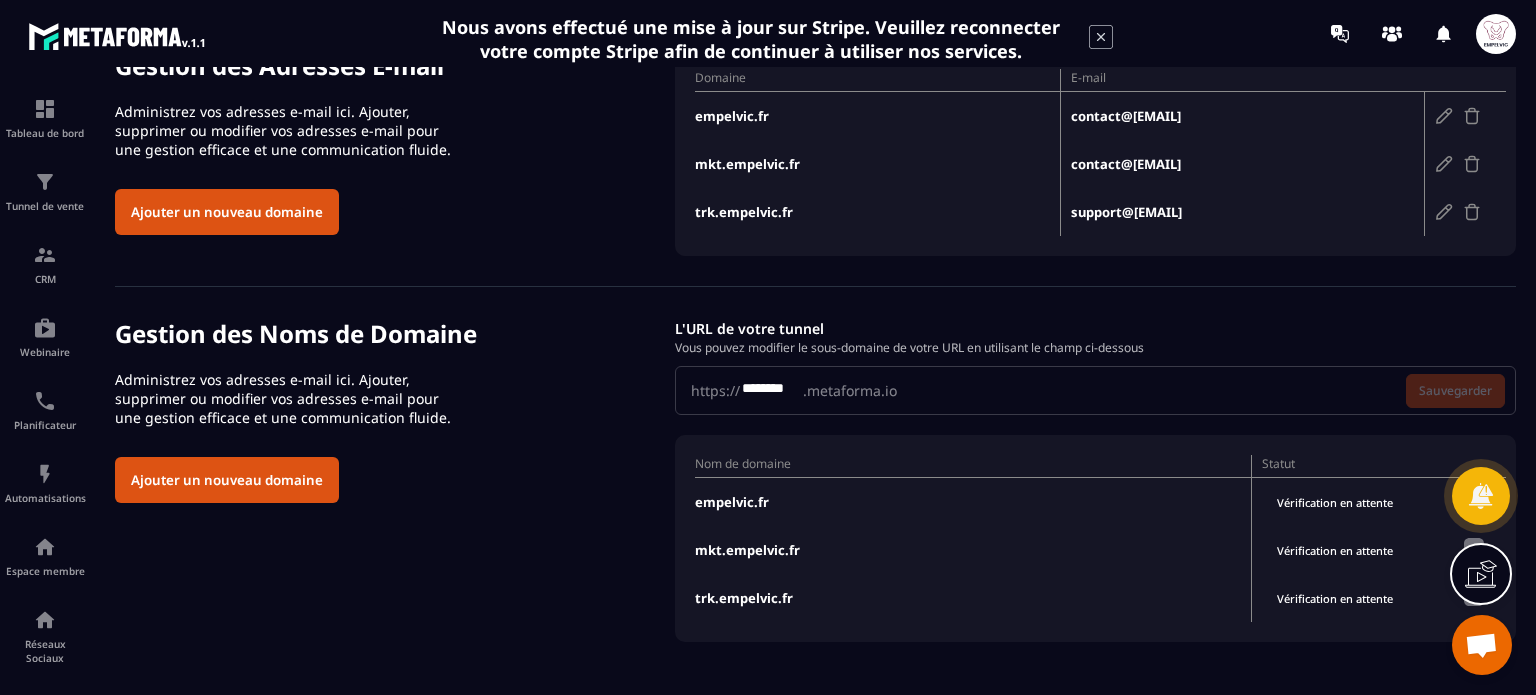 click on "https:// ******** .metaforma.io Sauvegarder" at bounding box center [1095, 390] 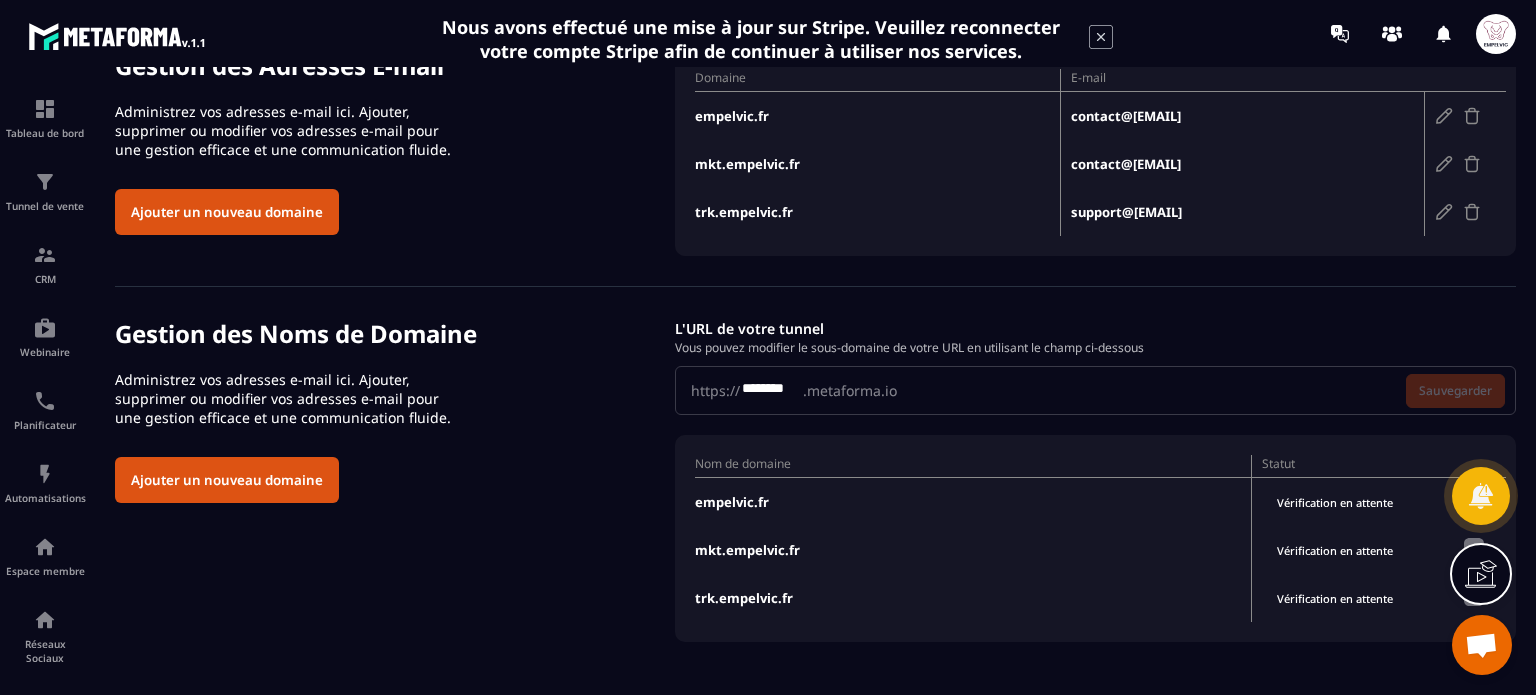 click on "https:// ******** .metaforma.io Sauvegarder" at bounding box center [1095, 390] 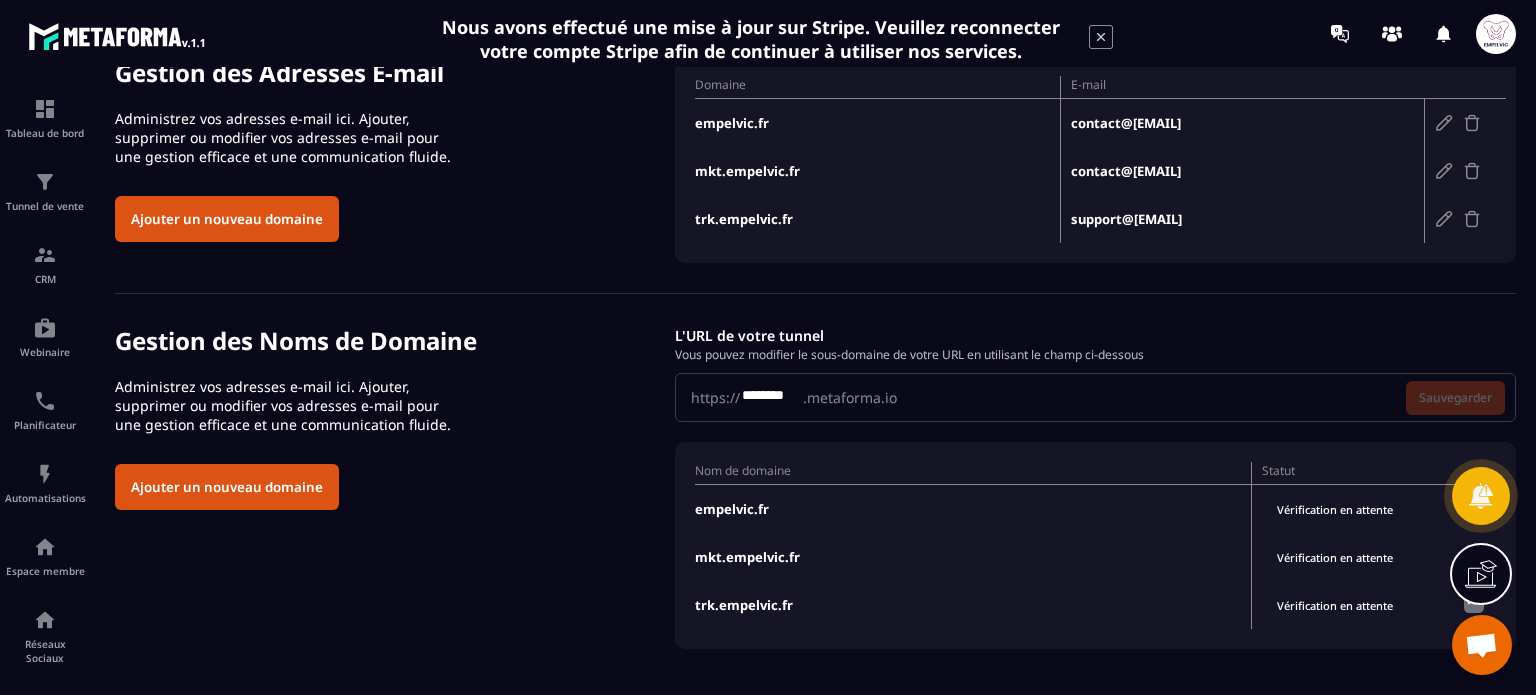 scroll, scrollTop: 139, scrollLeft: 0, axis: vertical 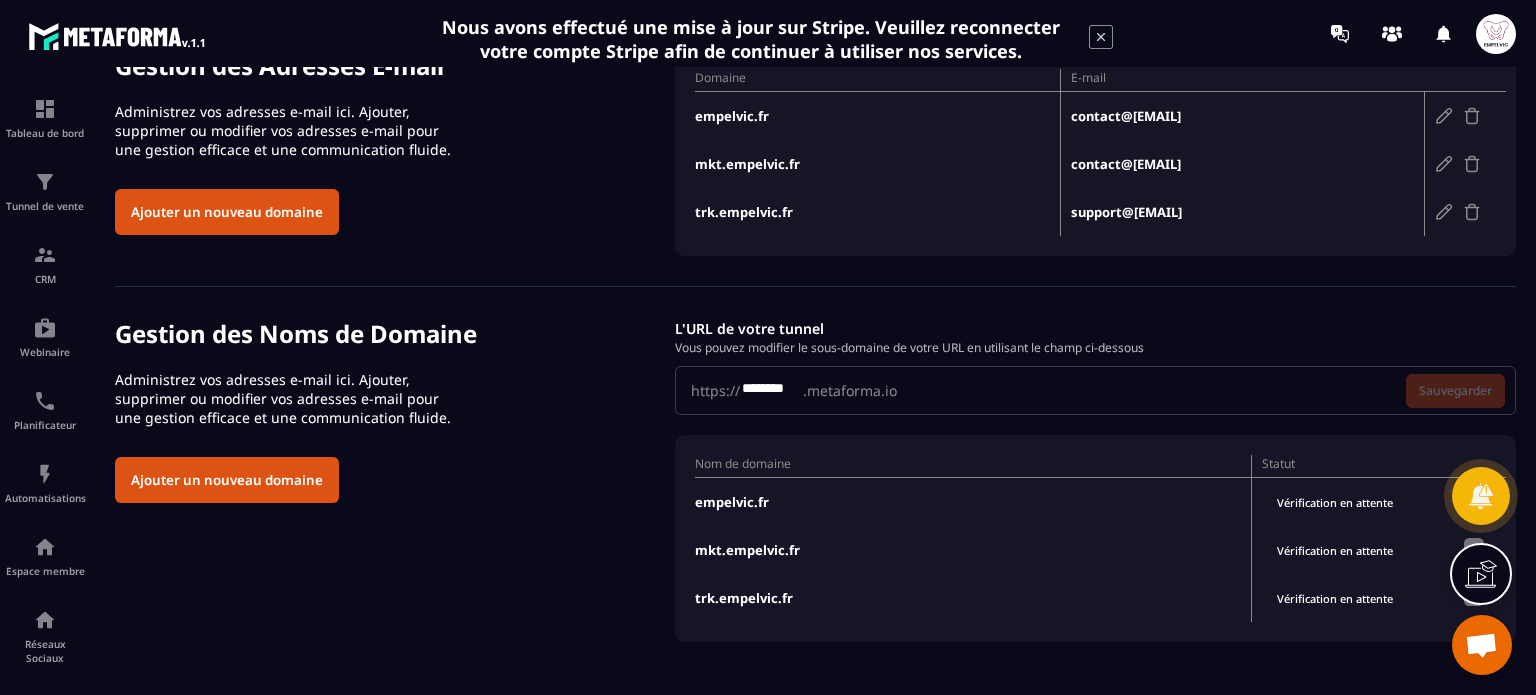 click on "Vous pouvez modifier le sous-domaine de votre URL en utilisant le champ ci-dessous" at bounding box center (1095, 347) 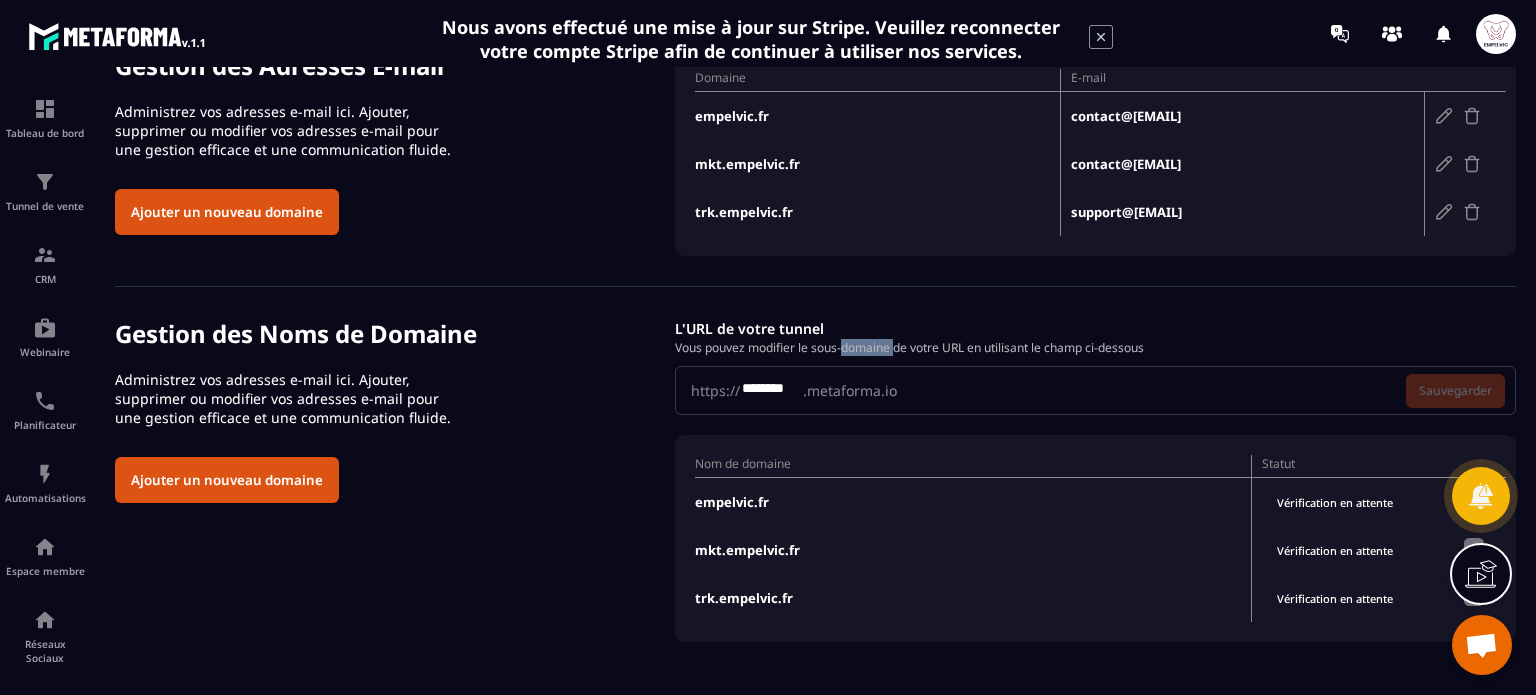 click on "Vous pouvez modifier le sous-domaine de votre URL en utilisant le champ ci-dessous" at bounding box center [1095, 347] 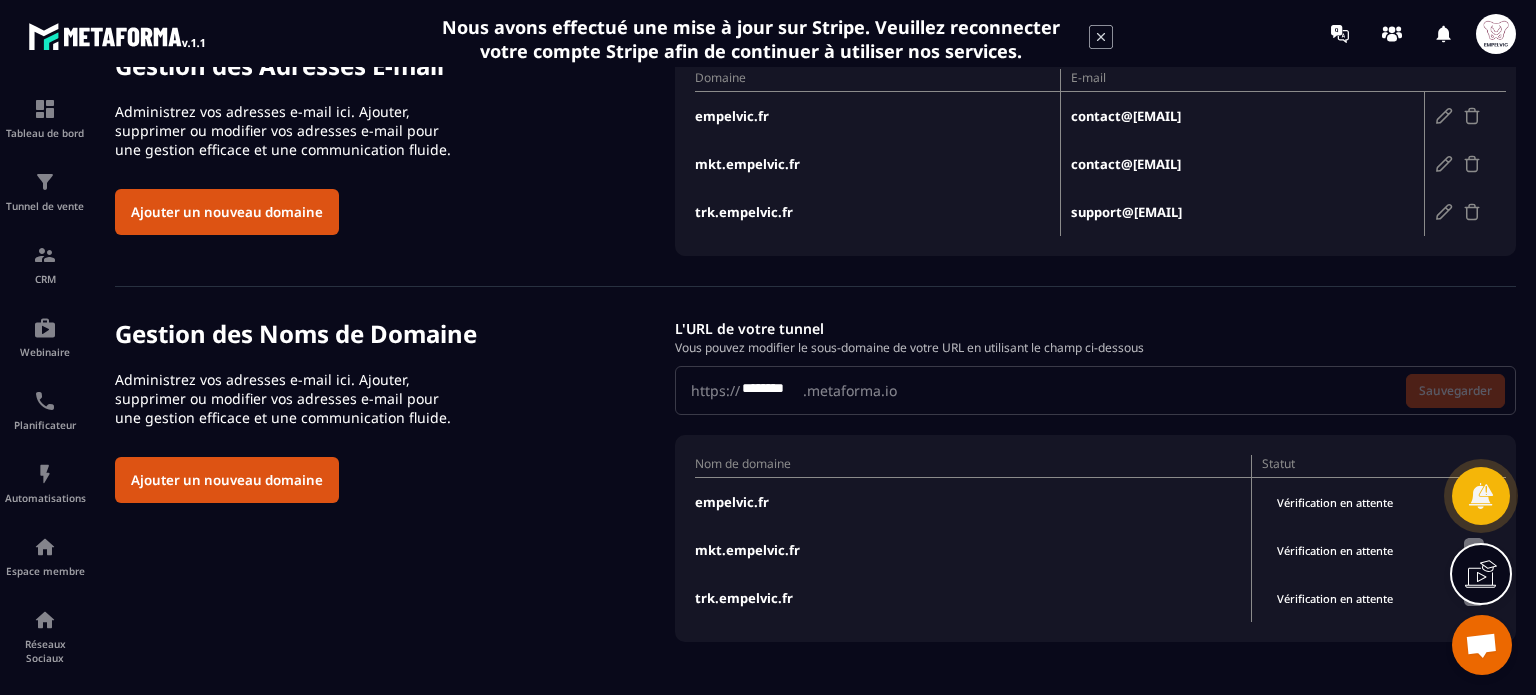 click on "Vous pouvez modifier le sous-domaine de votre URL en utilisant le champ ci-dessous" at bounding box center [1095, 347] 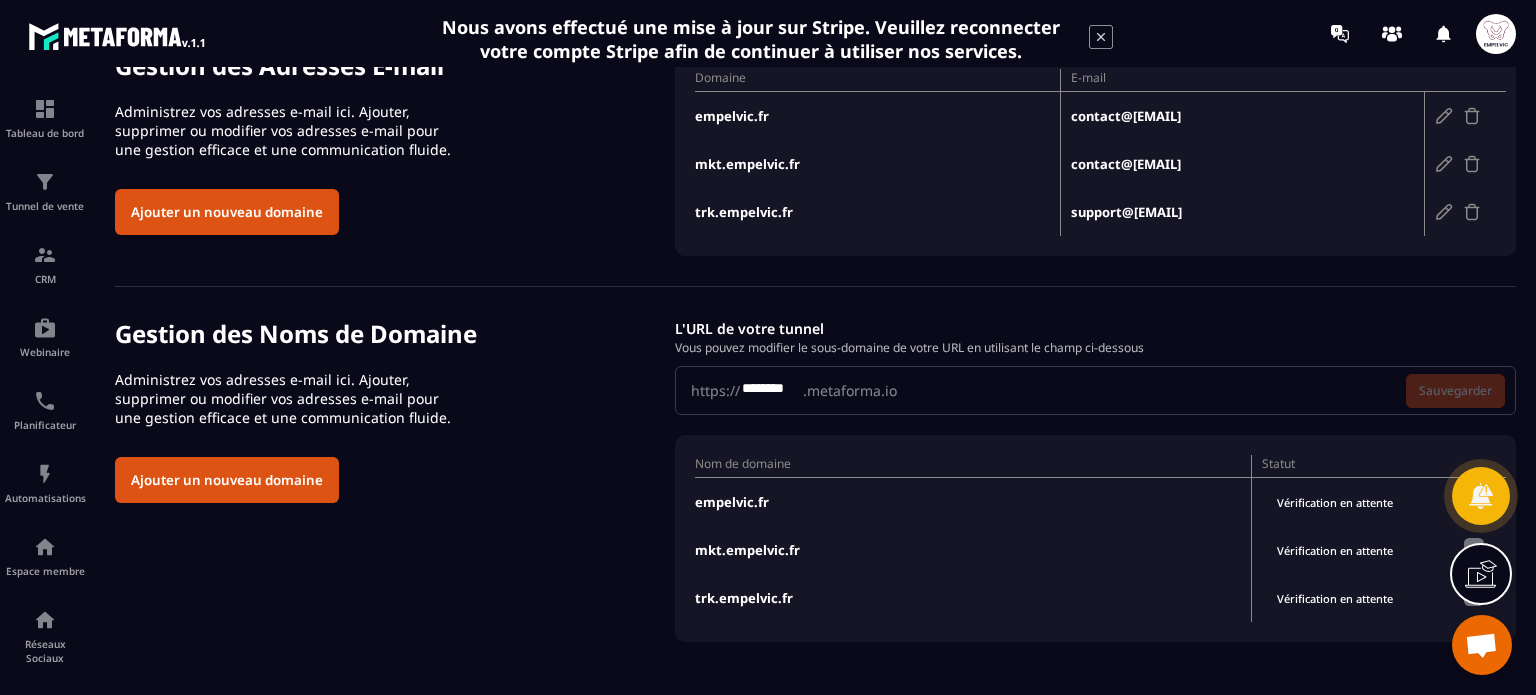 scroll, scrollTop: 0, scrollLeft: 0, axis: both 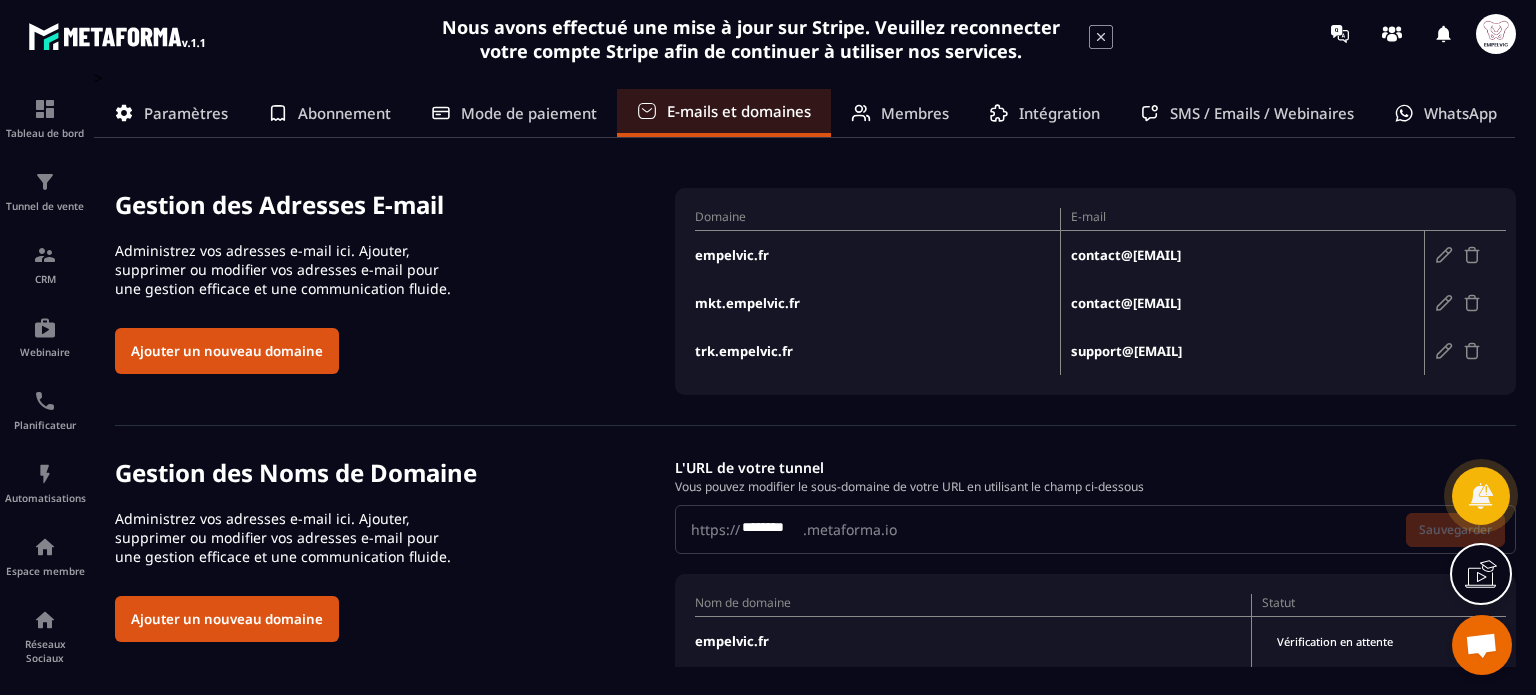 click on "Membres" at bounding box center [915, 113] 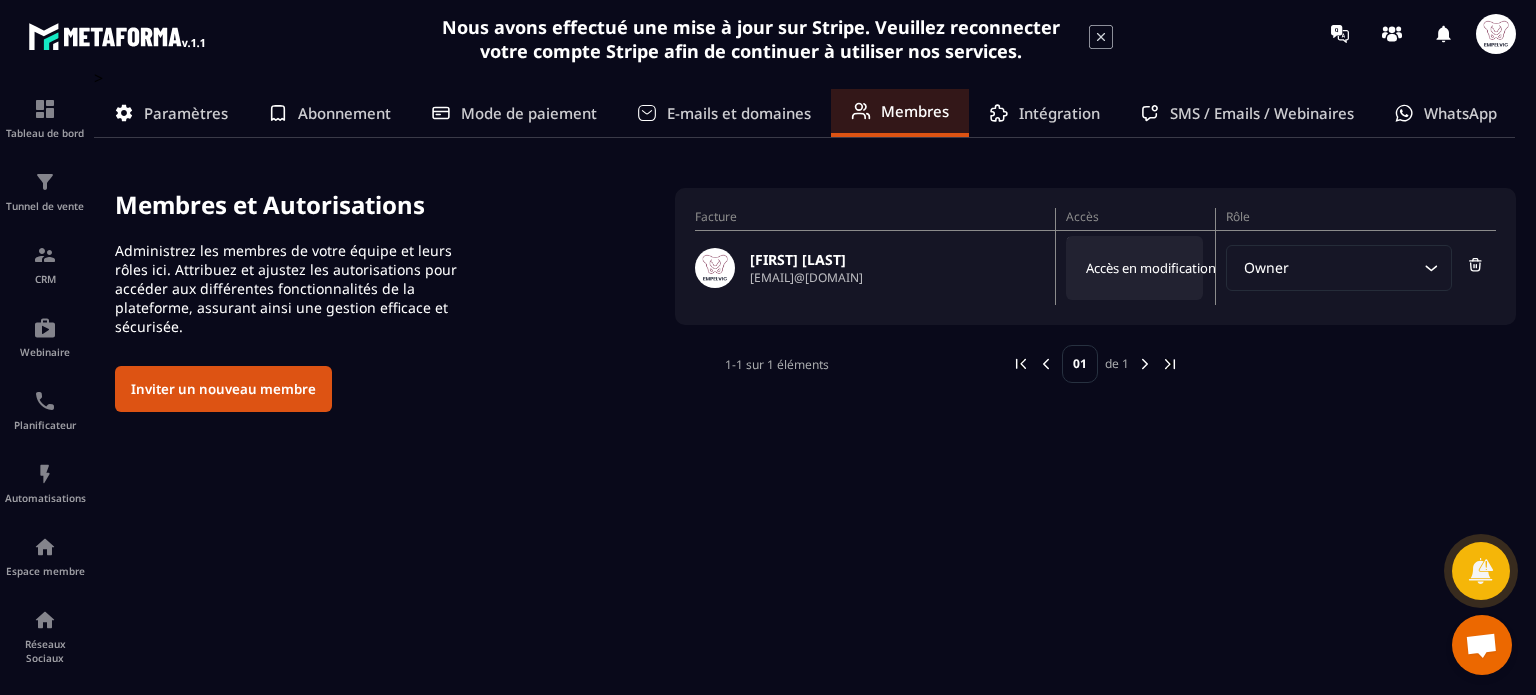 click on "Accès en modification" at bounding box center (1151, 268) 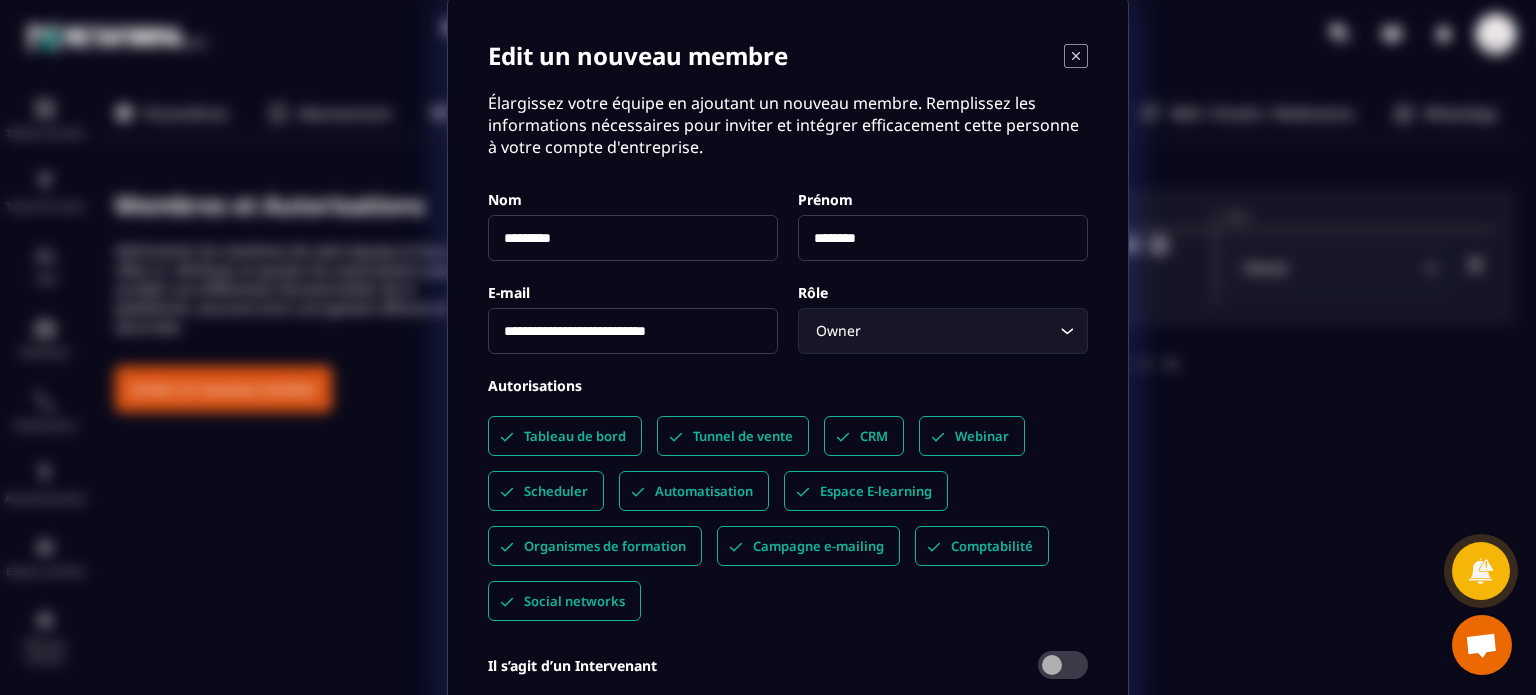 scroll, scrollTop: 12, scrollLeft: 0, axis: vertical 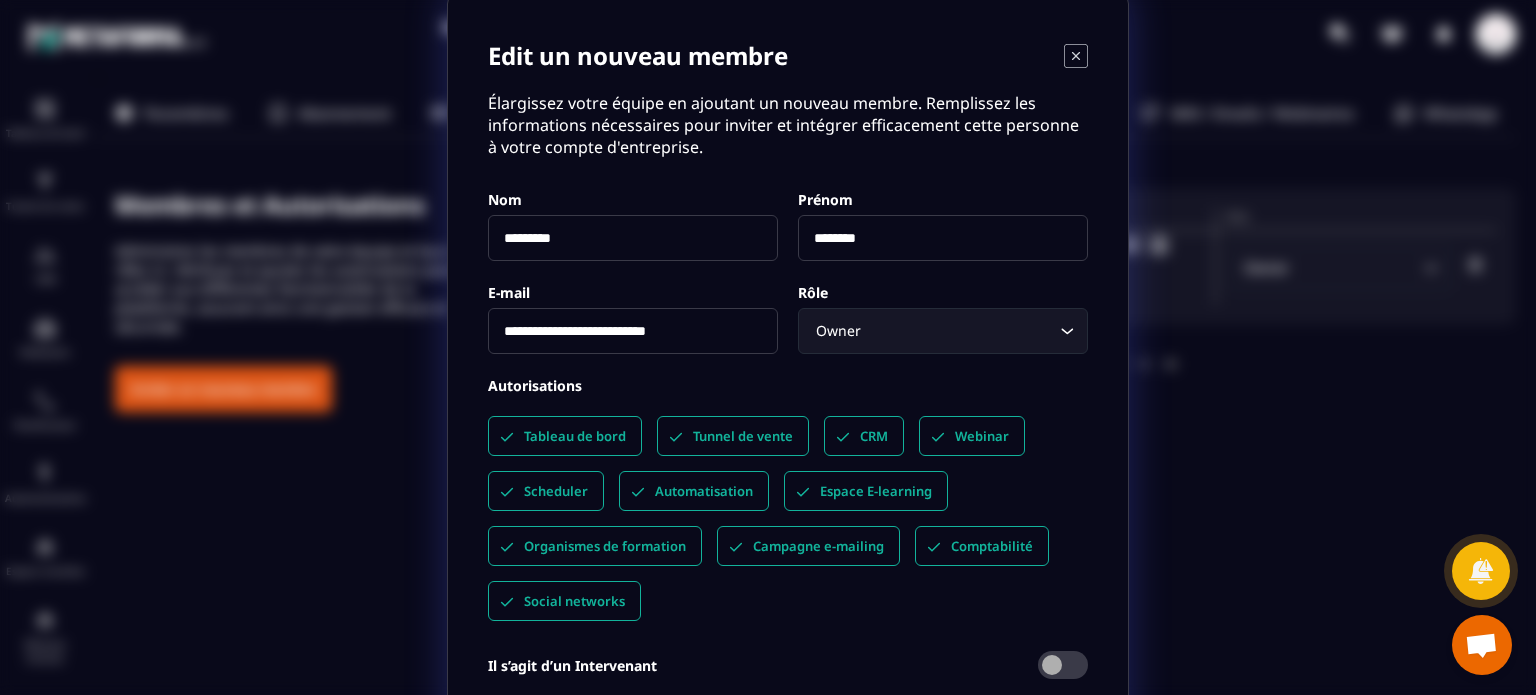 drag, startPoint x: 700, startPoint y: 331, endPoint x: 440, endPoint y: 341, distance: 260.19223 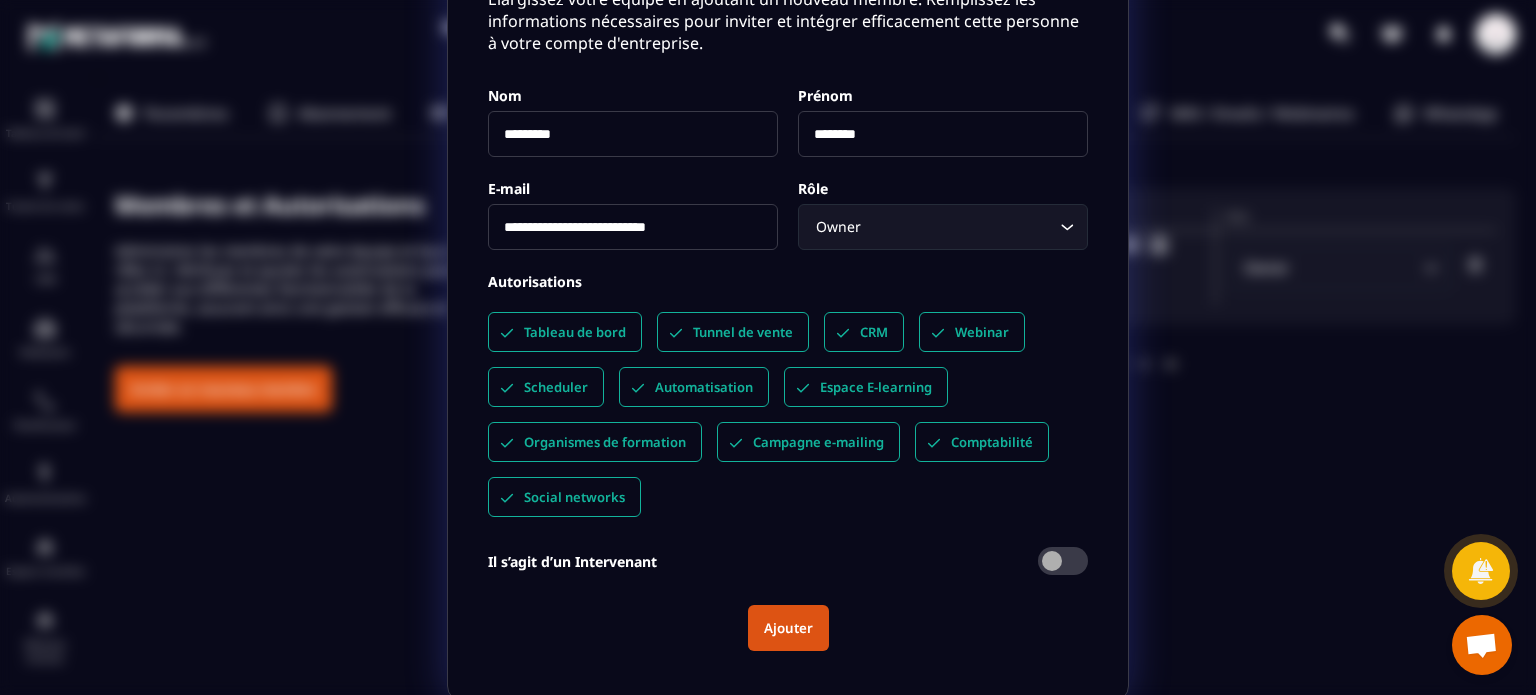 click on "**********" at bounding box center (788, 281) 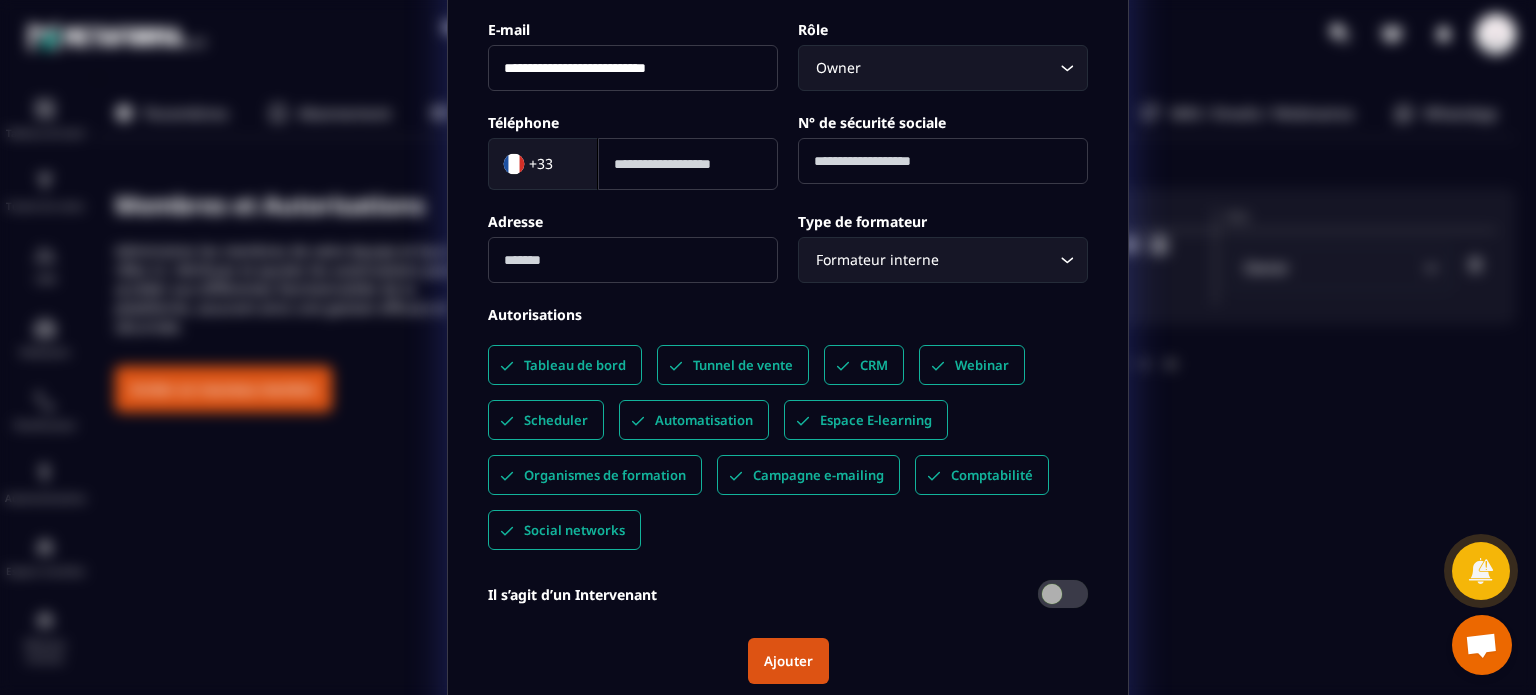 scroll, scrollTop: 307, scrollLeft: 0, axis: vertical 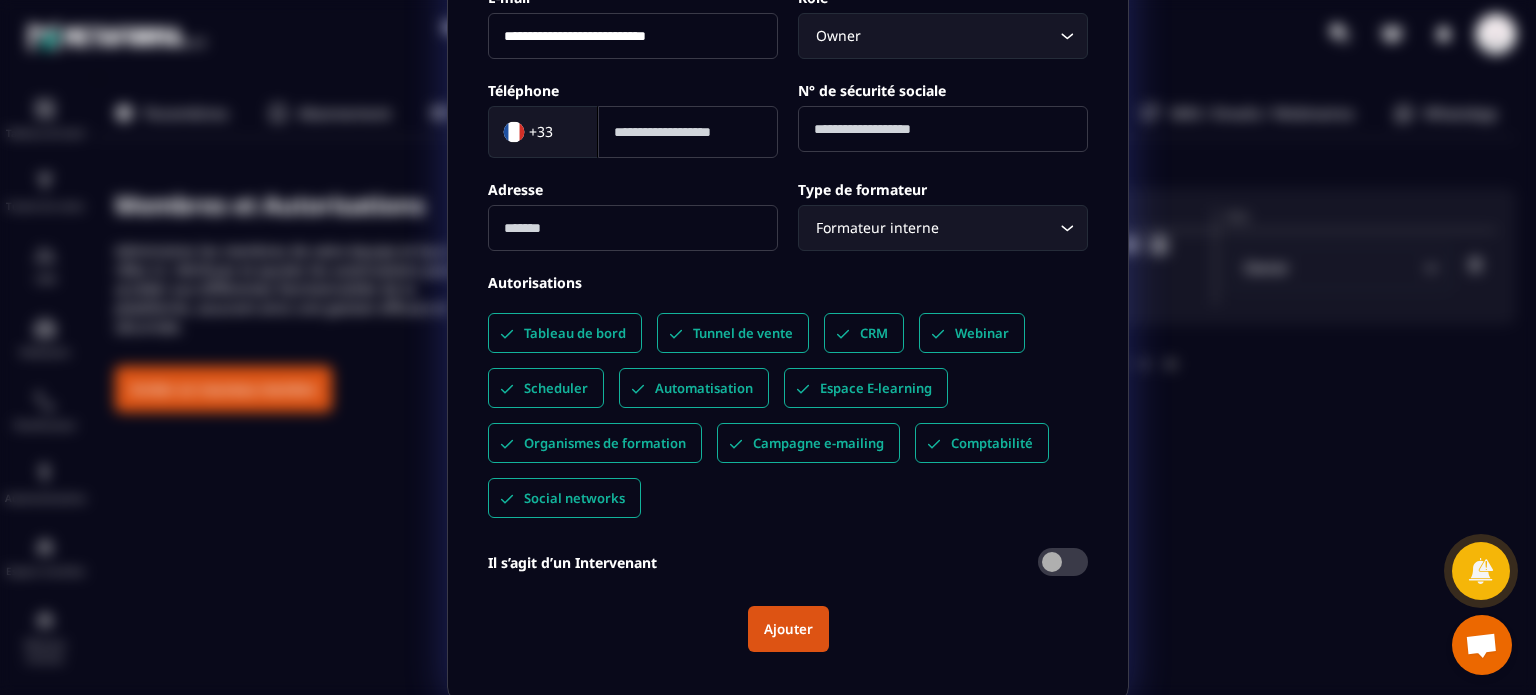 click 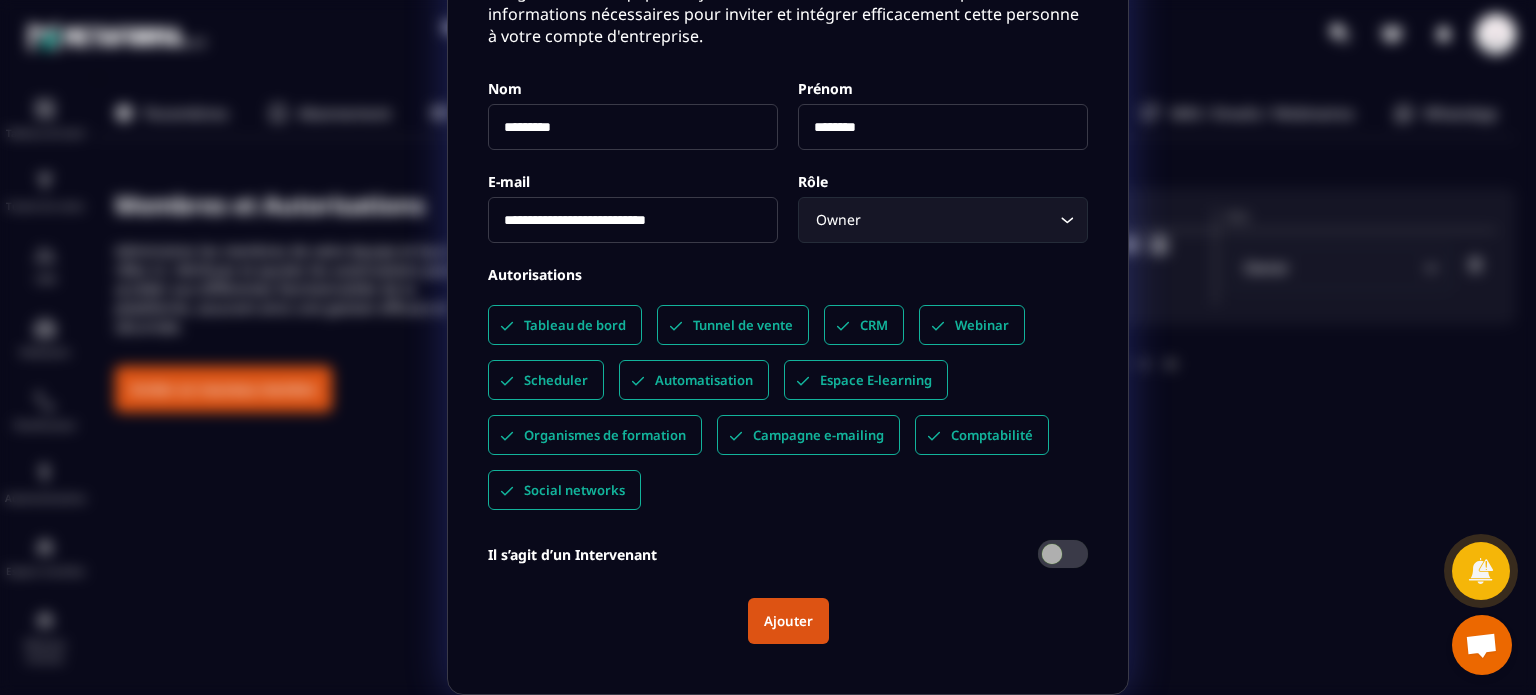 scroll, scrollTop: 116, scrollLeft: 0, axis: vertical 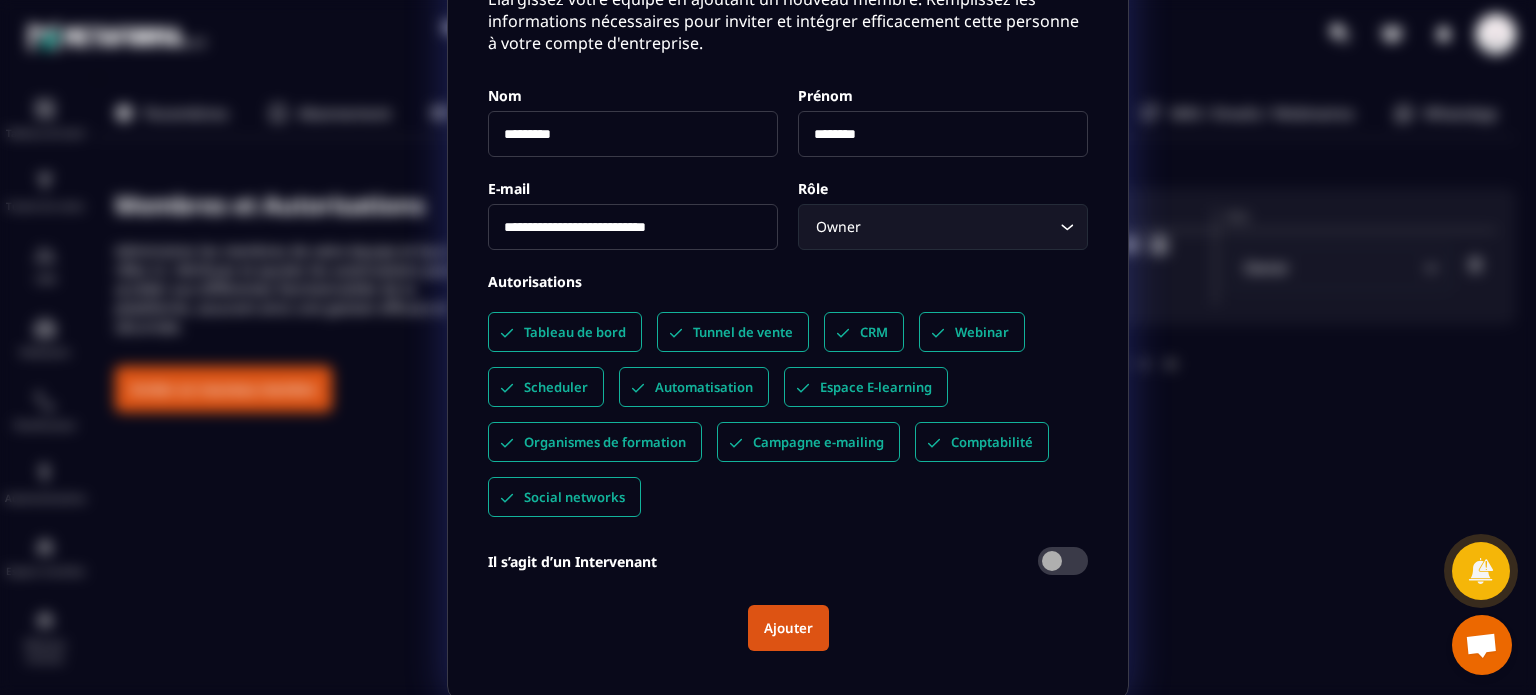 click on "Ajouter" at bounding box center [788, 628] 